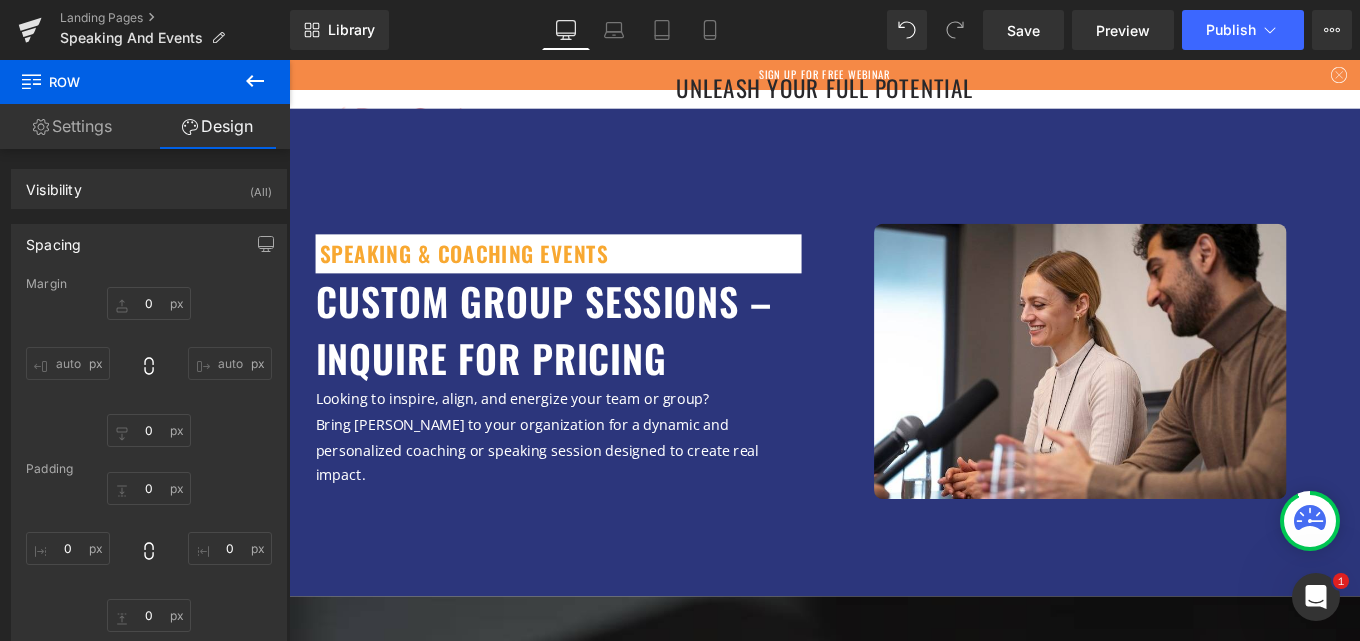 scroll, scrollTop: 1127, scrollLeft: 0, axis: vertical 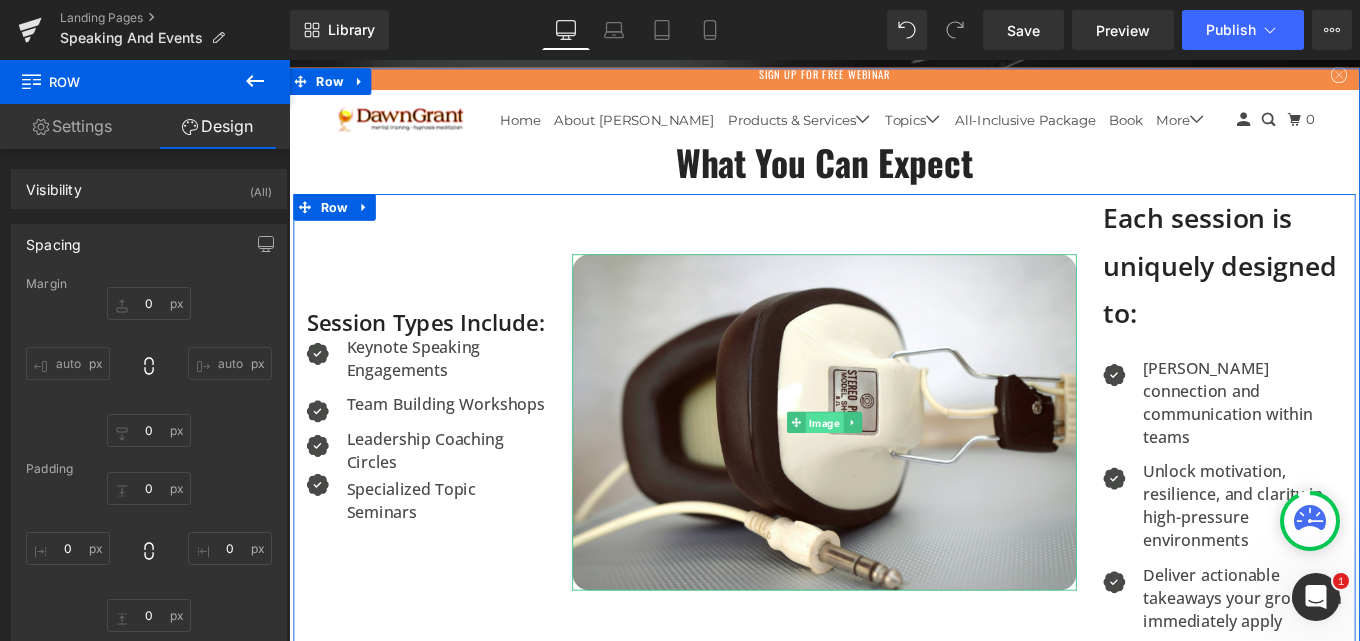 click on "Image" at bounding box center [894, 471] 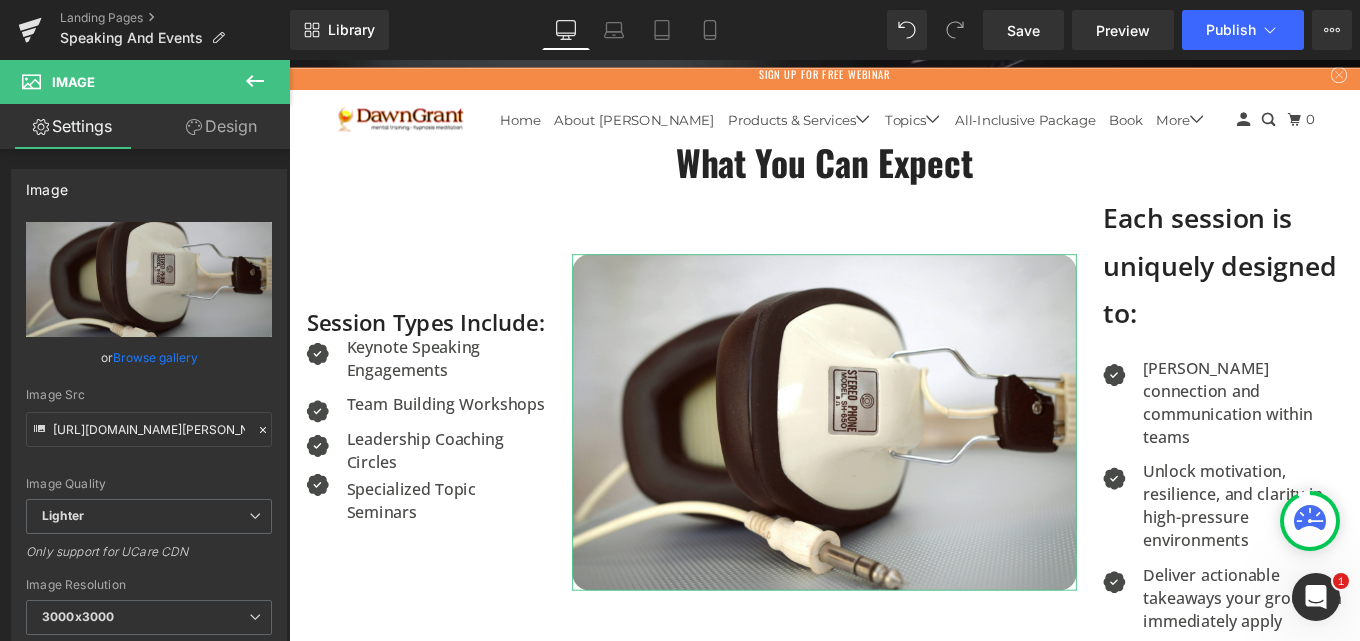 type on "C:\fakepath\human-resource-manager-interview.png" 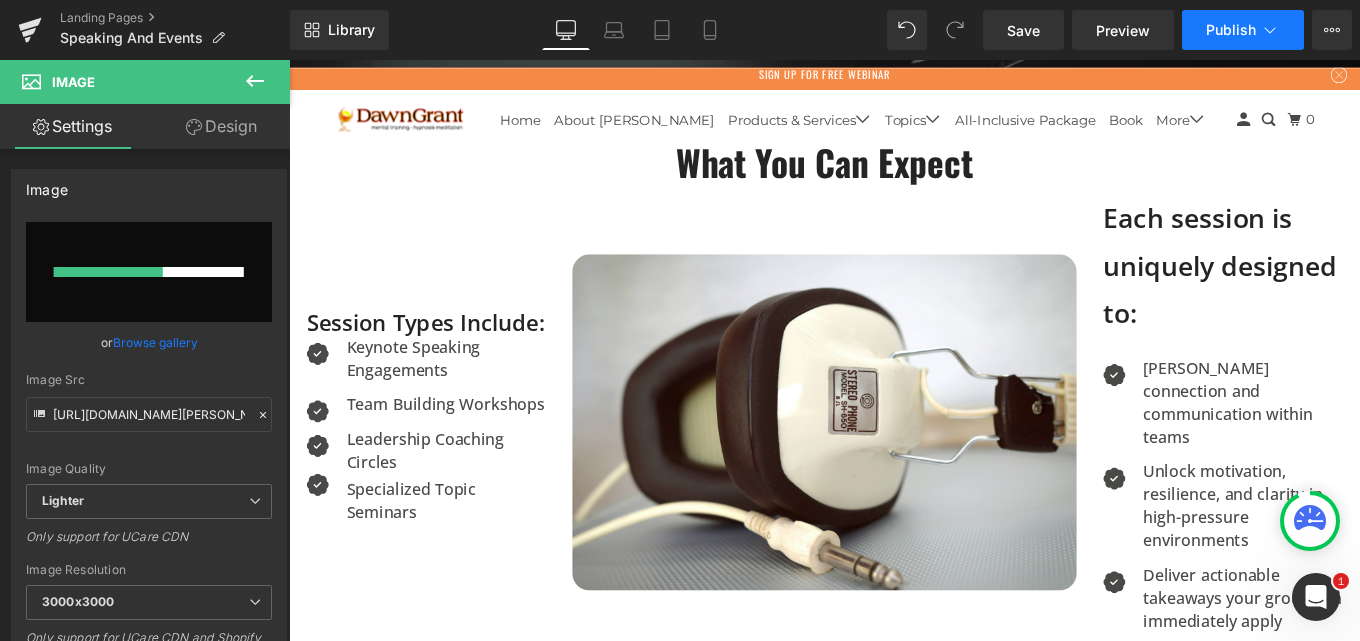 type 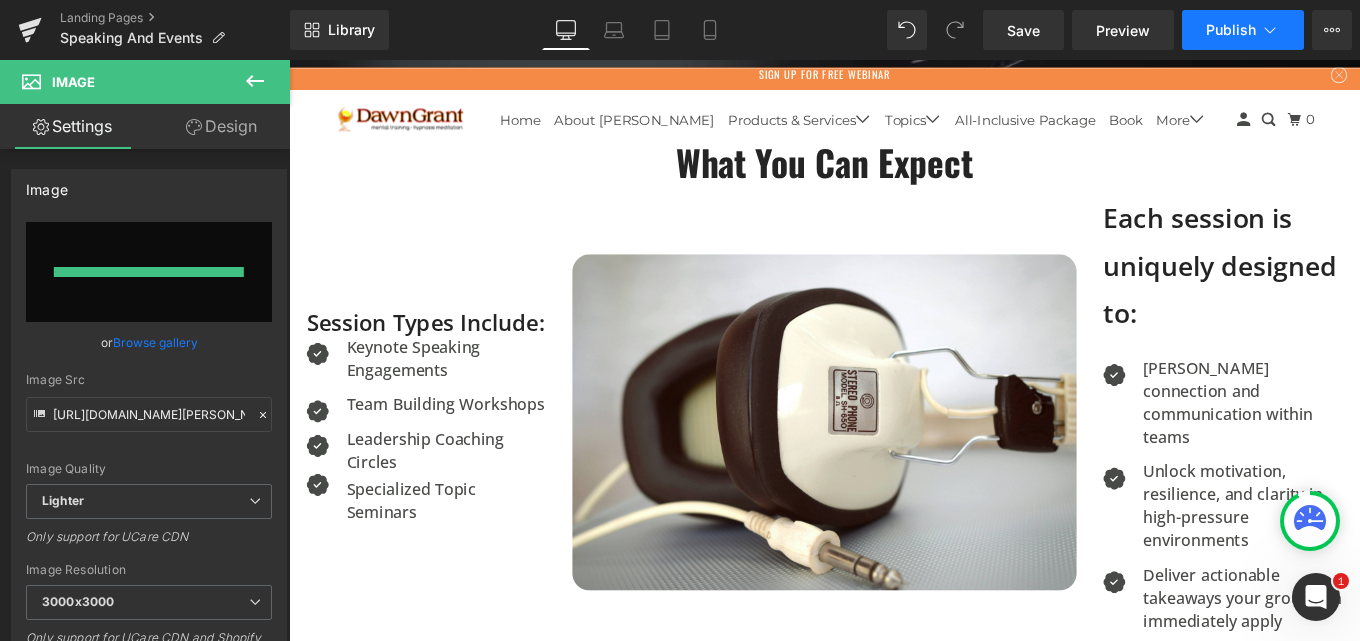 type on "[URL][DOMAIN_NAME]" 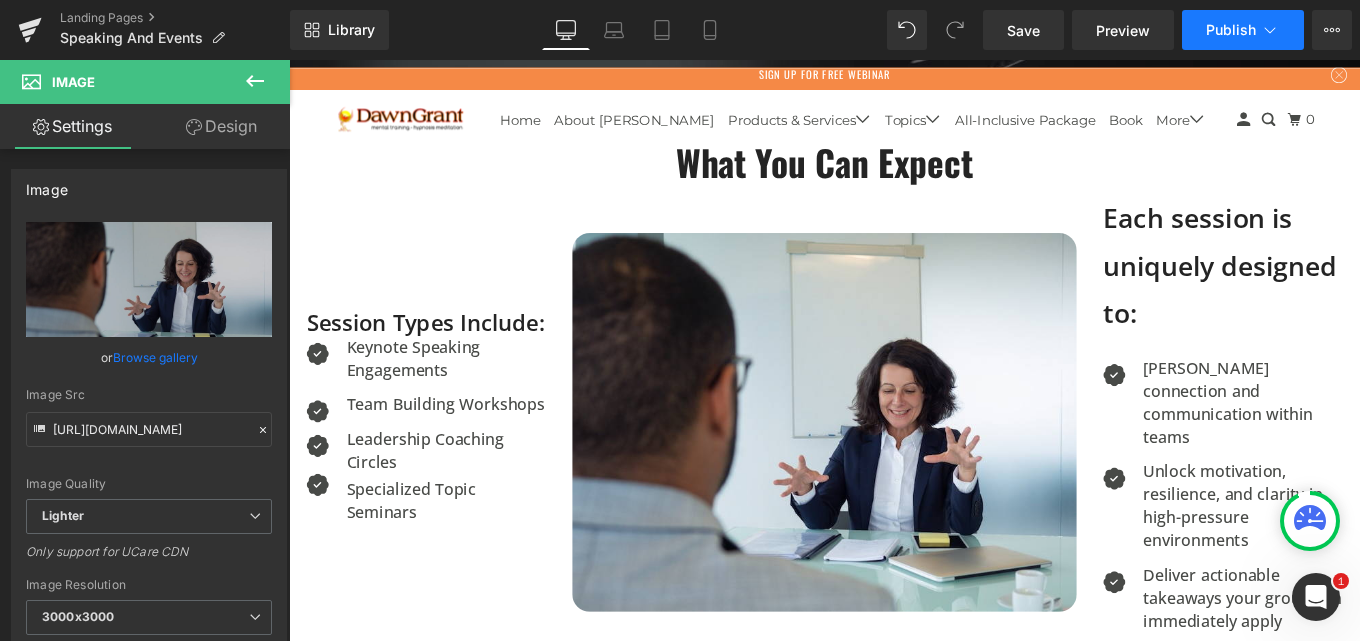 click on "Publish" at bounding box center (1231, 30) 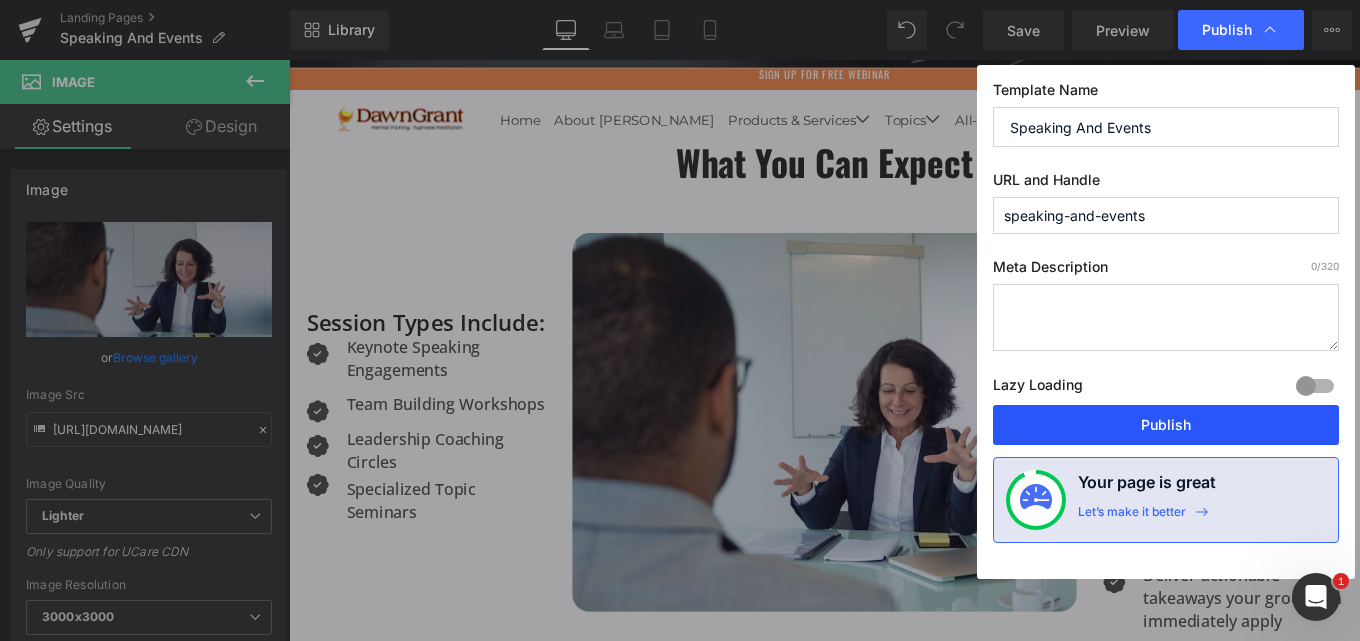 drag, startPoint x: 1118, startPoint y: 426, endPoint x: 431, endPoint y: 363, distance: 689.88257 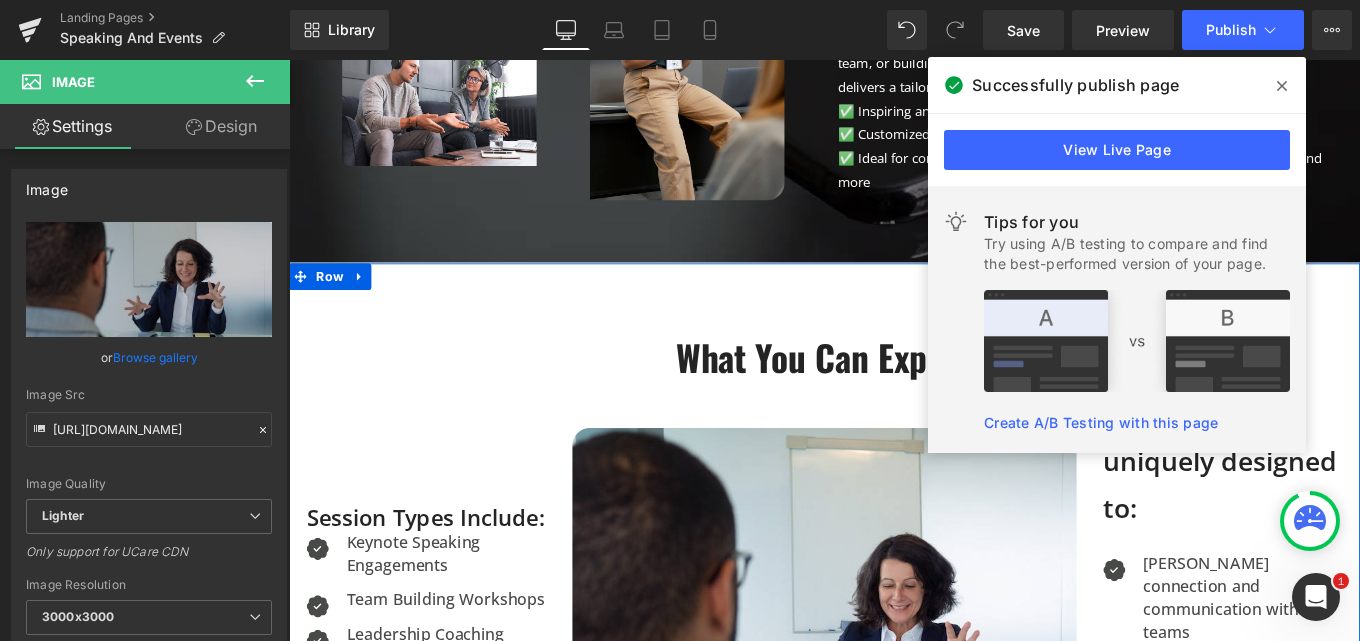 scroll, scrollTop: 900, scrollLeft: 0, axis: vertical 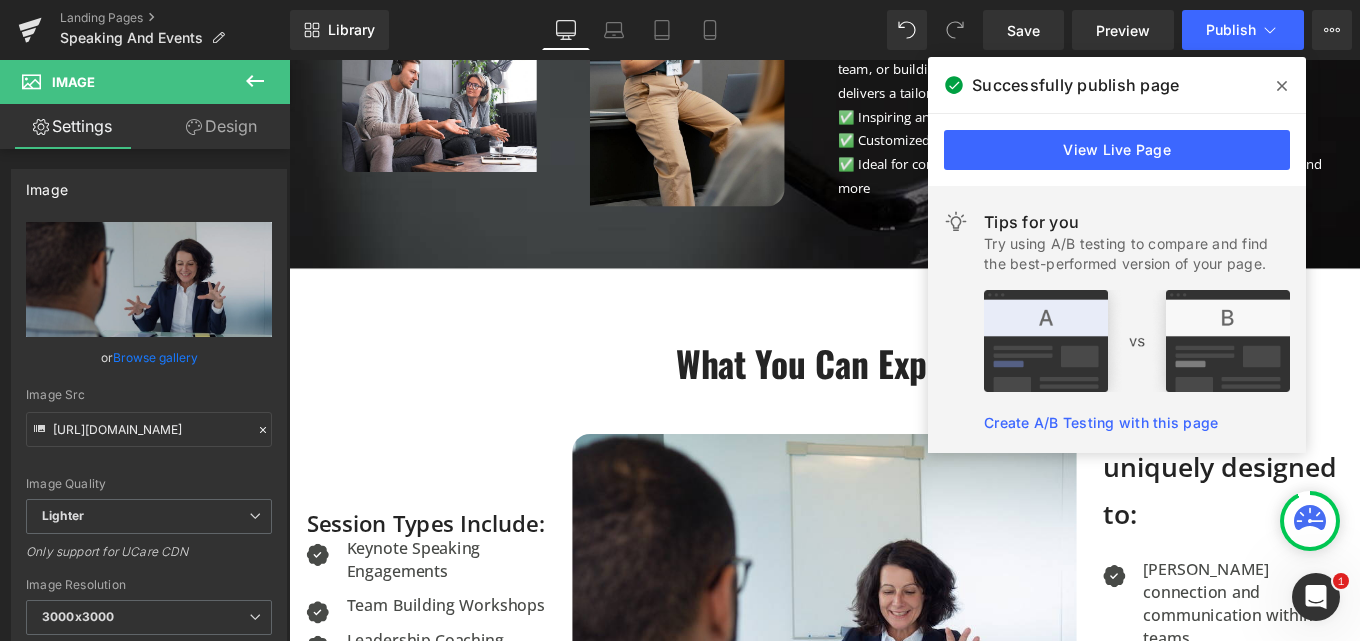 click 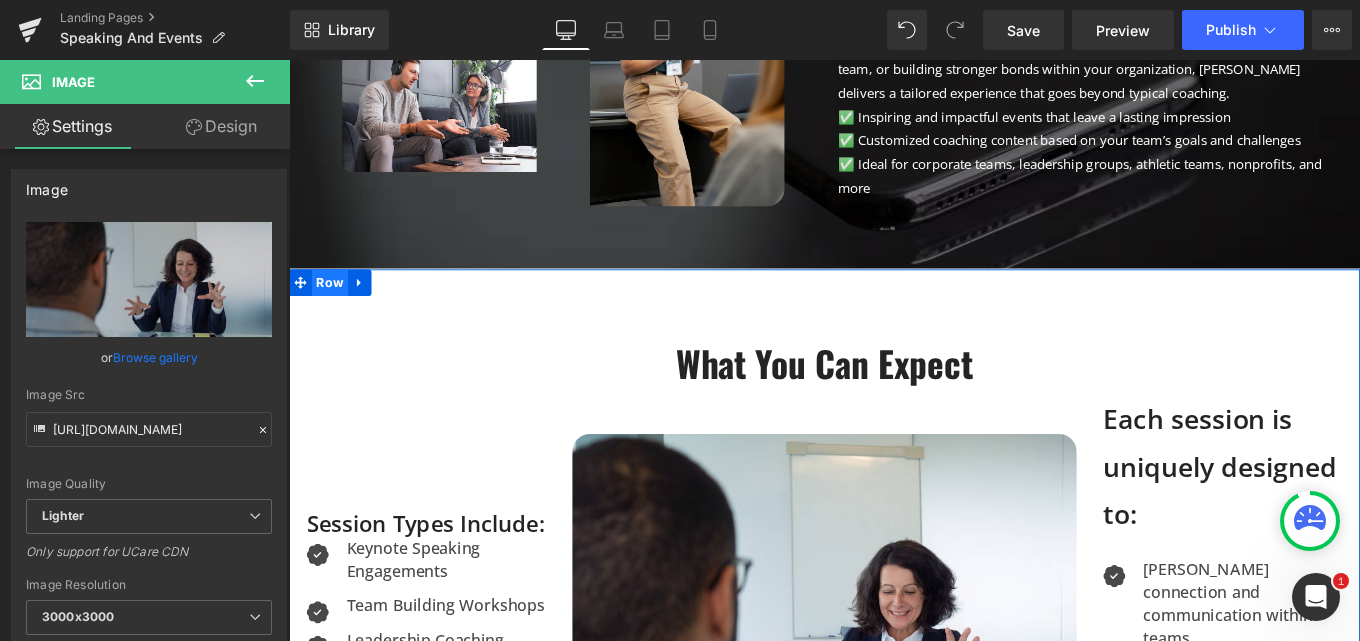 click on "Row" at bounding box center (335, 312) 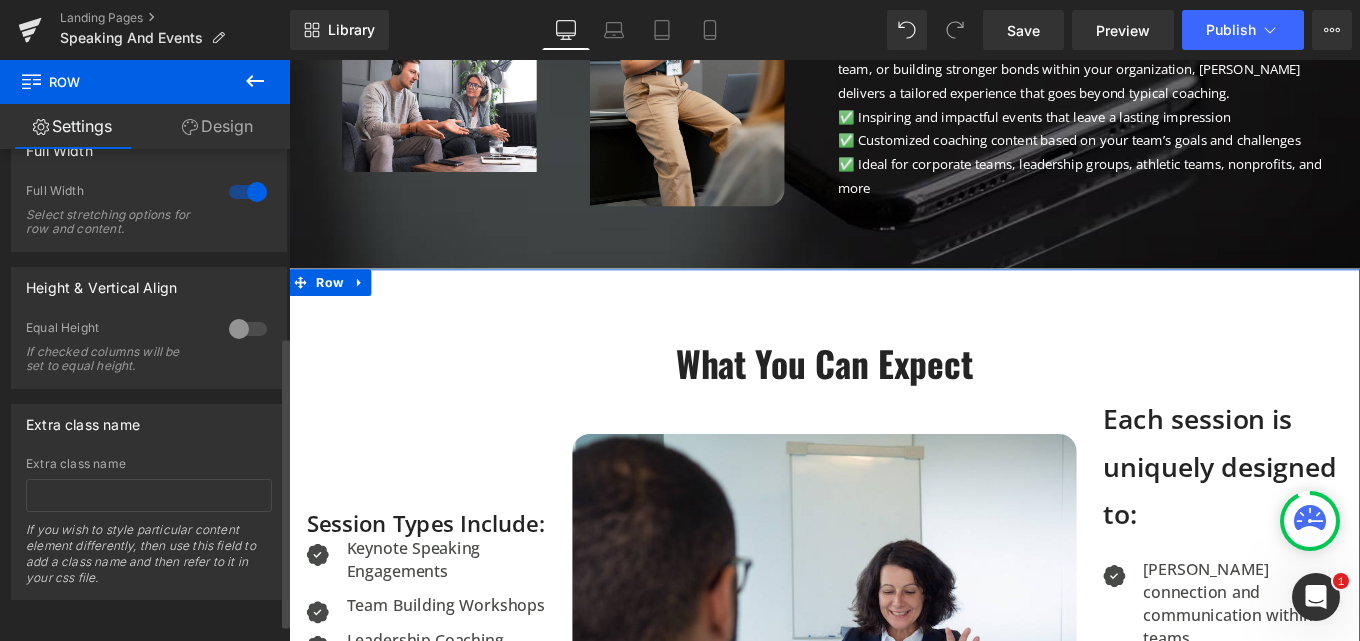 scroll, scrollTop: 147, scrollLeft: 0, axis: vertical 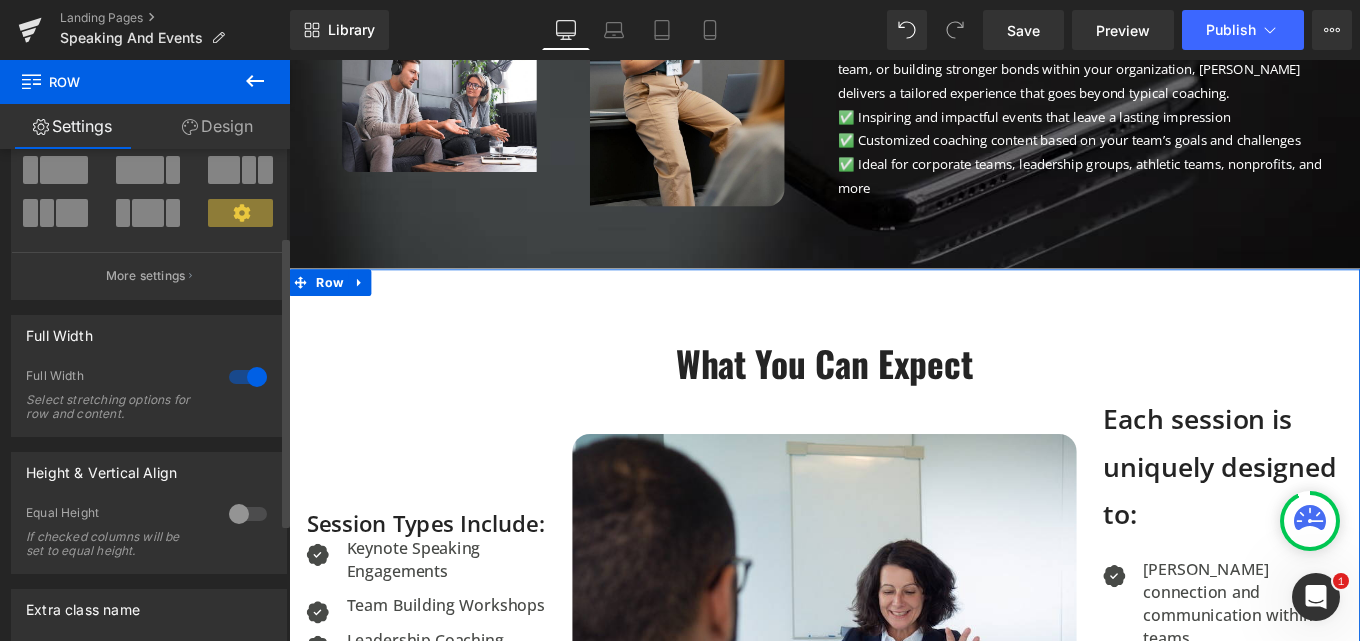 click at bounding box center [248, 377] 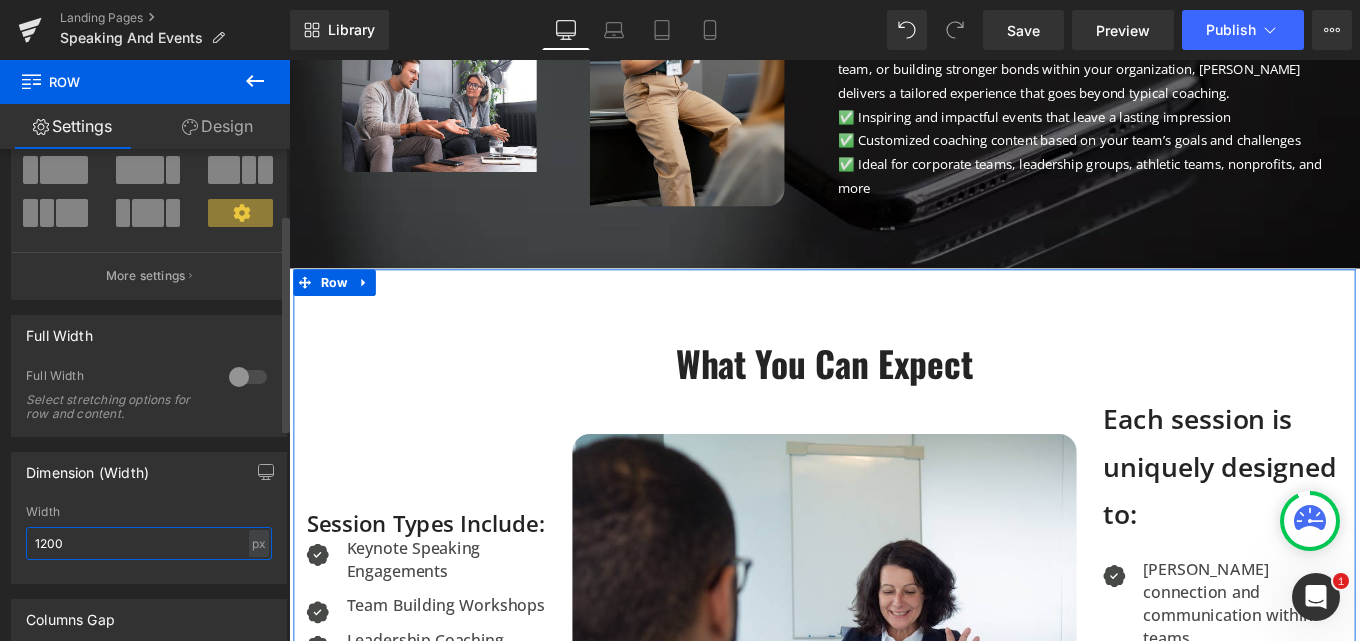 click on "1200" at bounding box center (149, 543) 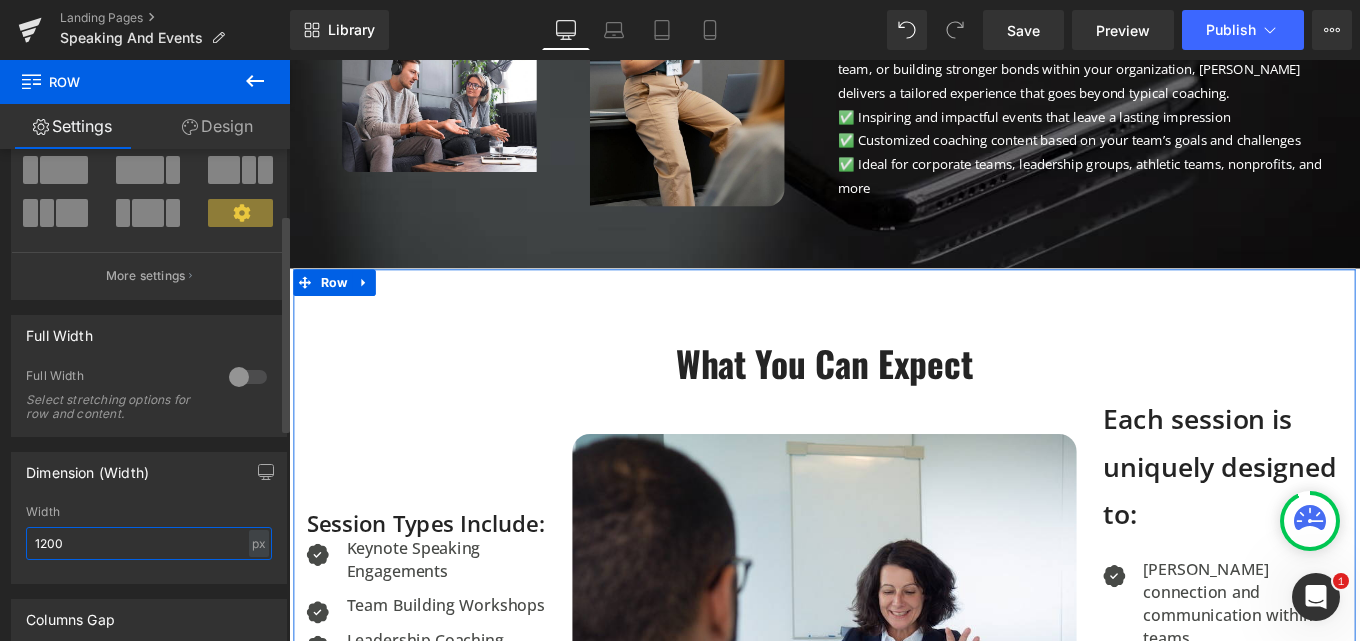 click on "1200" at bounding box center [149, 543] 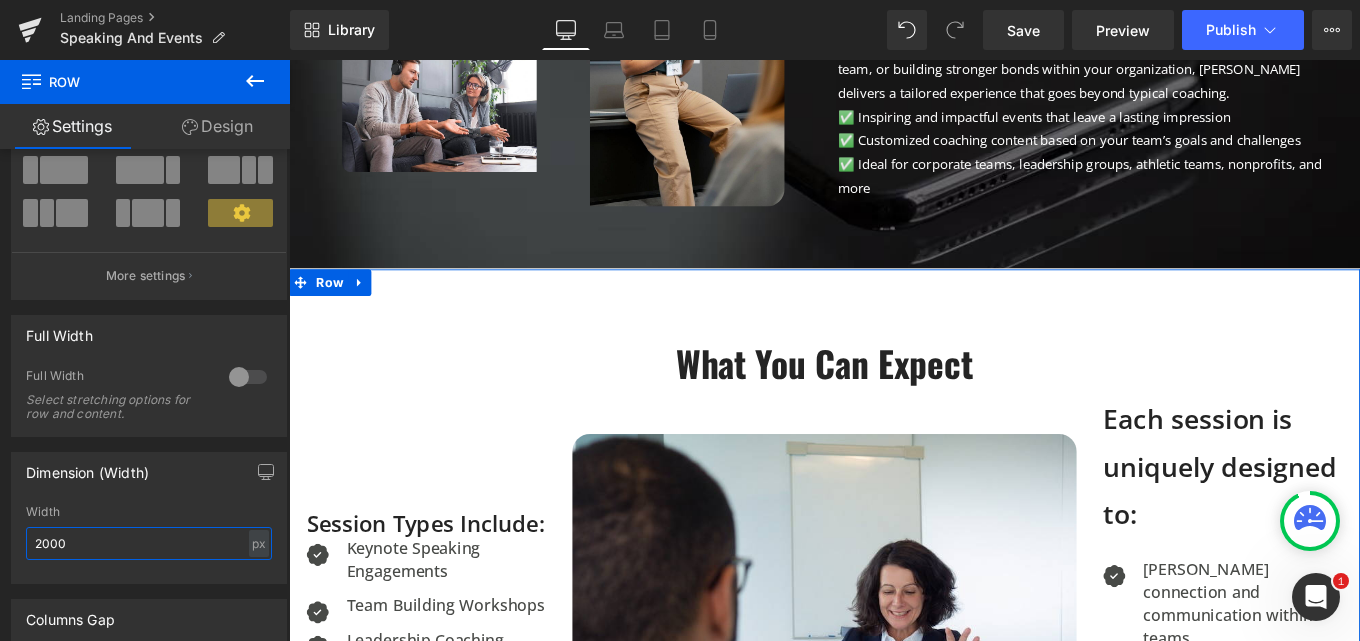 type on "2000" 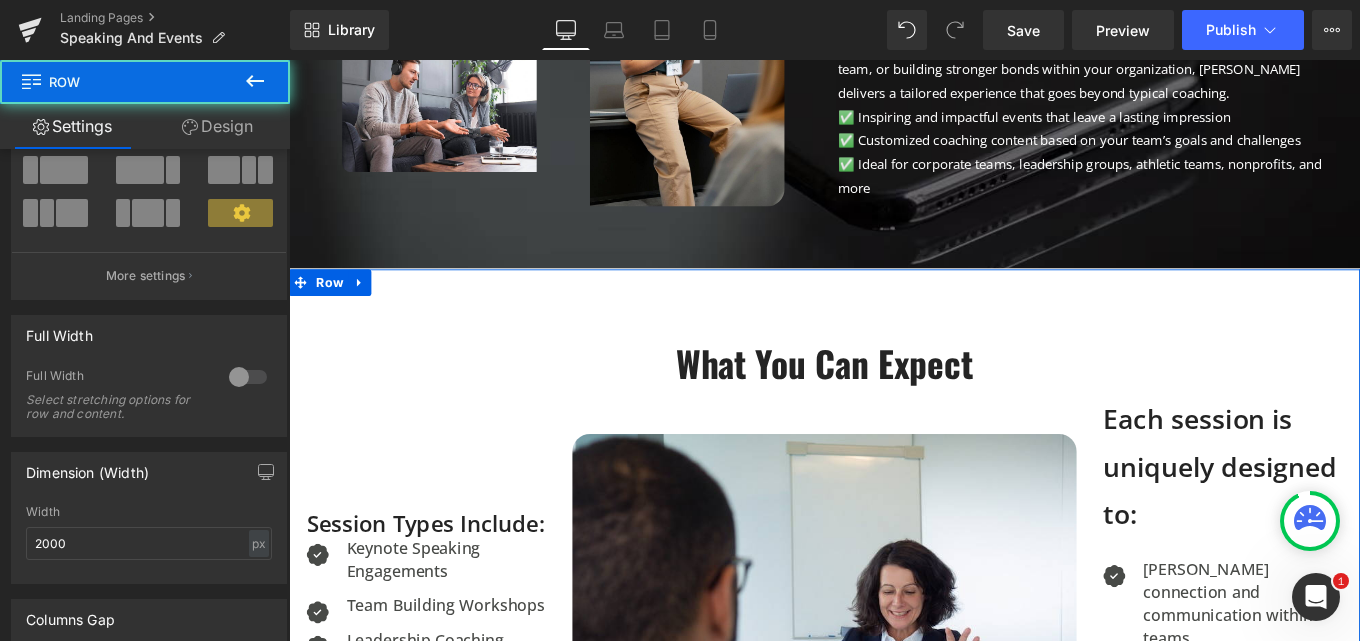 click on "What You Can Expect Heading         Row         Image         Session Types Include: Text Block
Icon
Keynote Speaking Engagements
Text Block
Icon
Team Building Workshops Text Block
Icon   NaNpx       Icon
Leadership Coaching Circles Text Block         Specialized Topic Seminars Text Block
Icon List         Each session is uniquely designed to: Text Block" at bounding box center (894, 656) 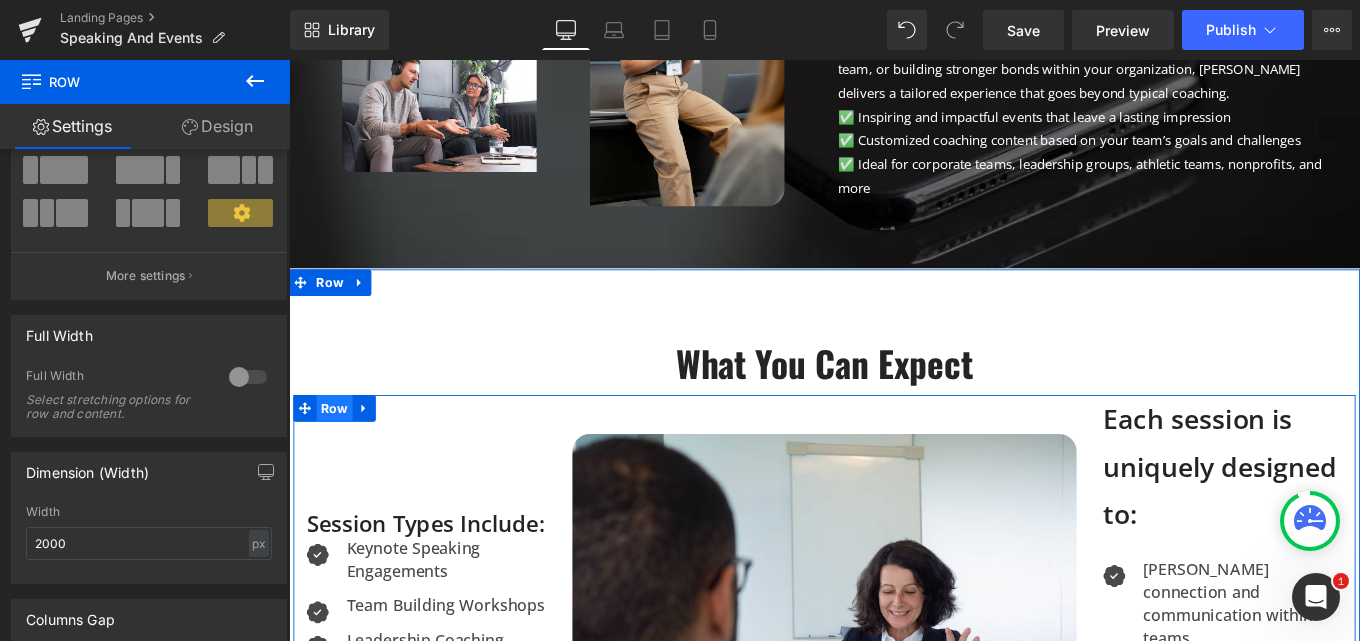 click on "Row" at bounding box center [340, 454] 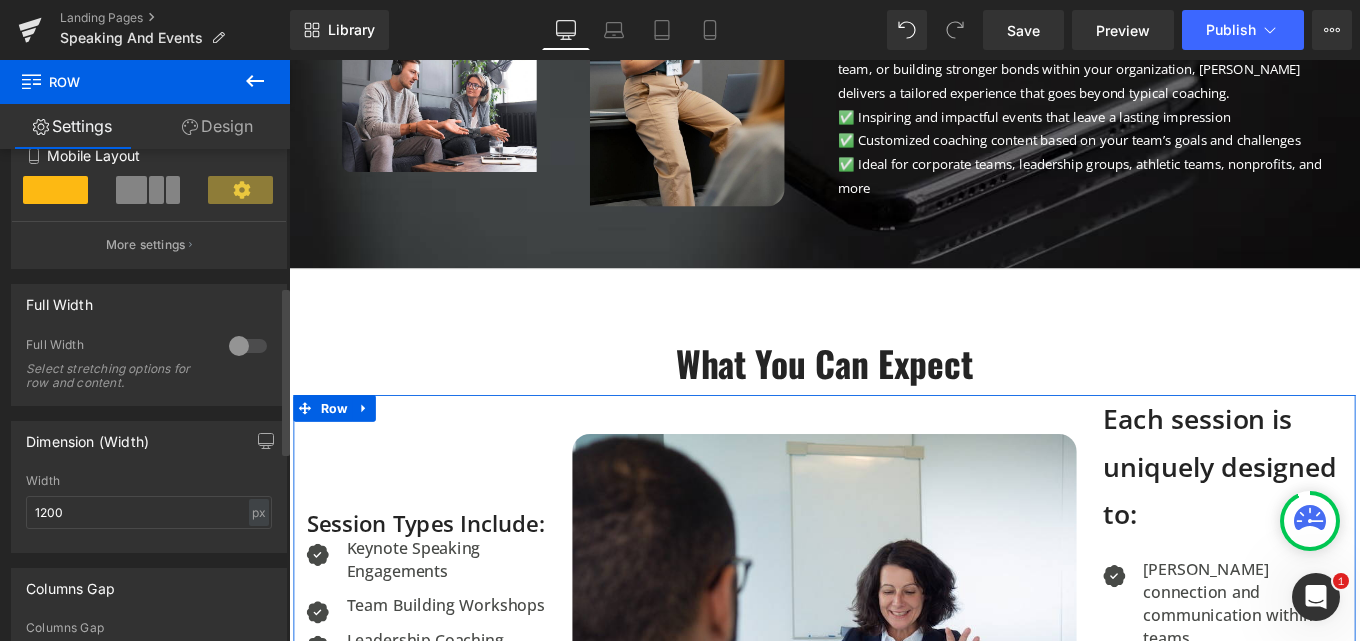 scroll, scrollTop: 400, scrollLeft: 0, axis: vertical 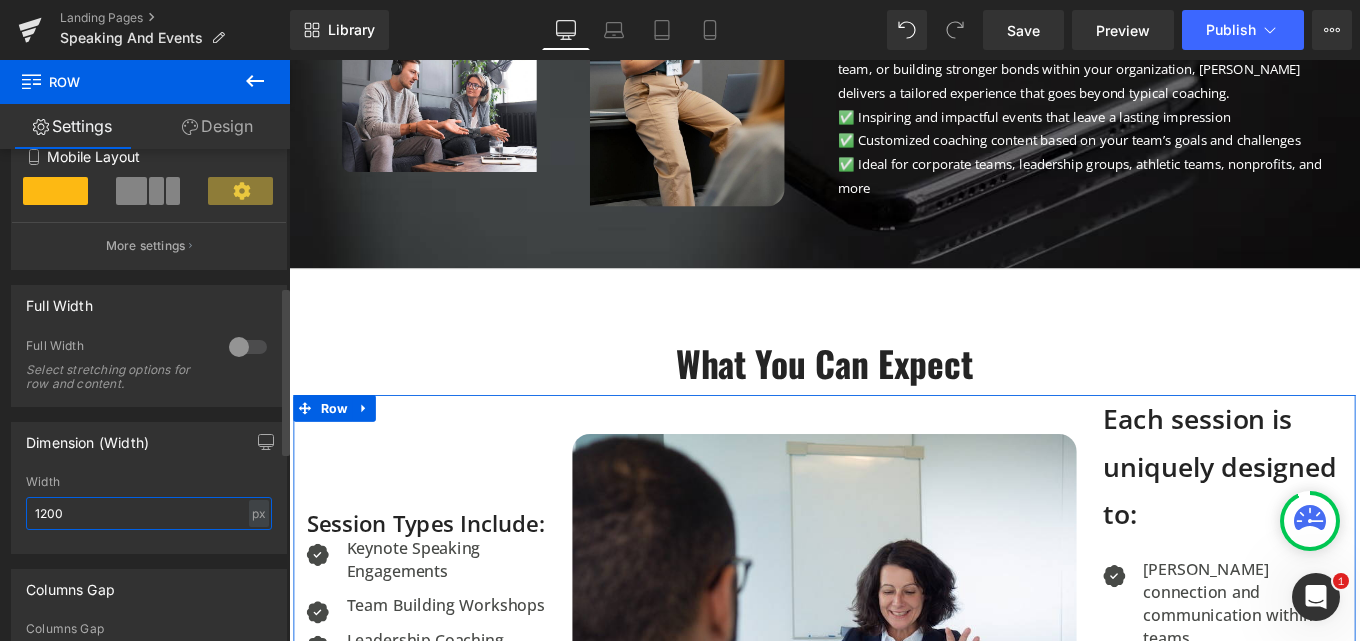 click on "1200" at bounding box center (149, 513) 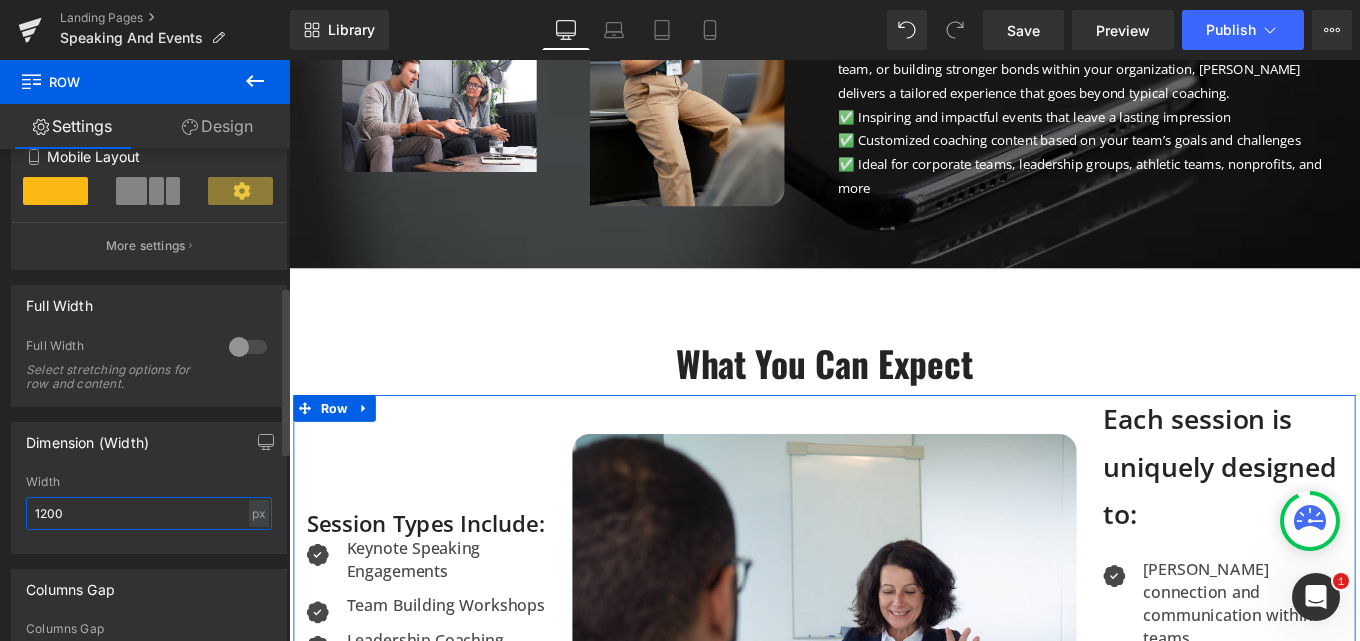 click on "1200" at bounding box center (149, 513) 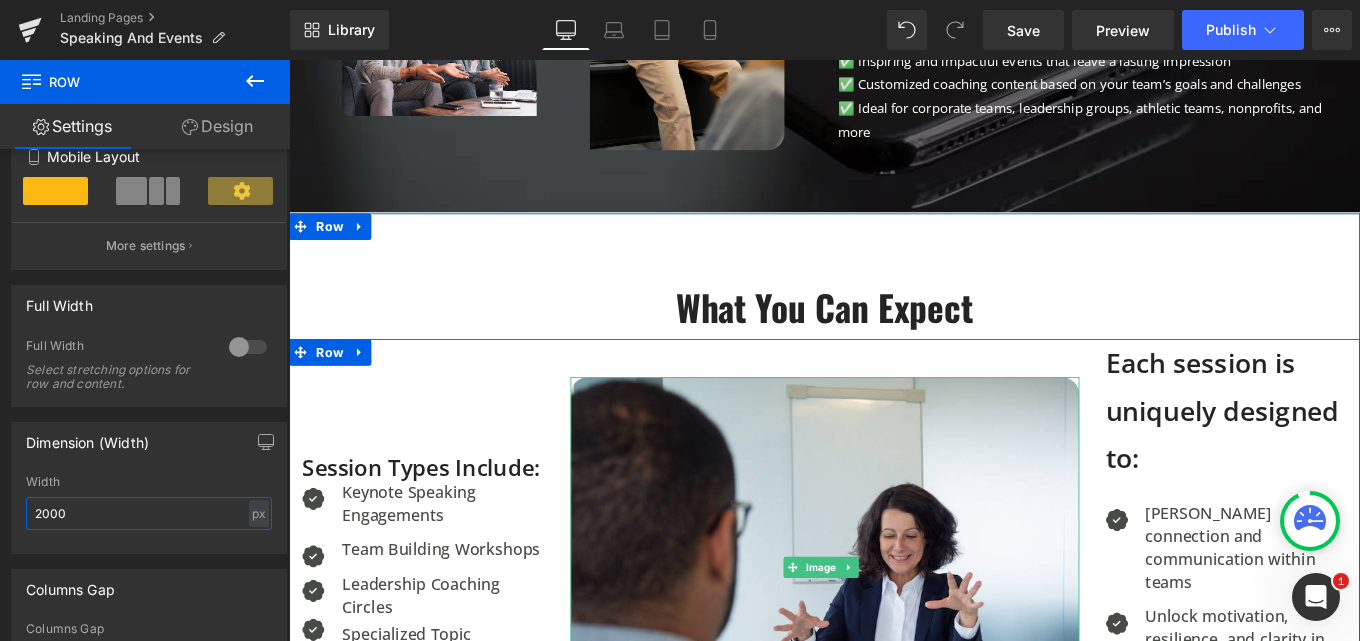 scroll, scrollTop: 1000, scrollLeft: 0, axis: vertical 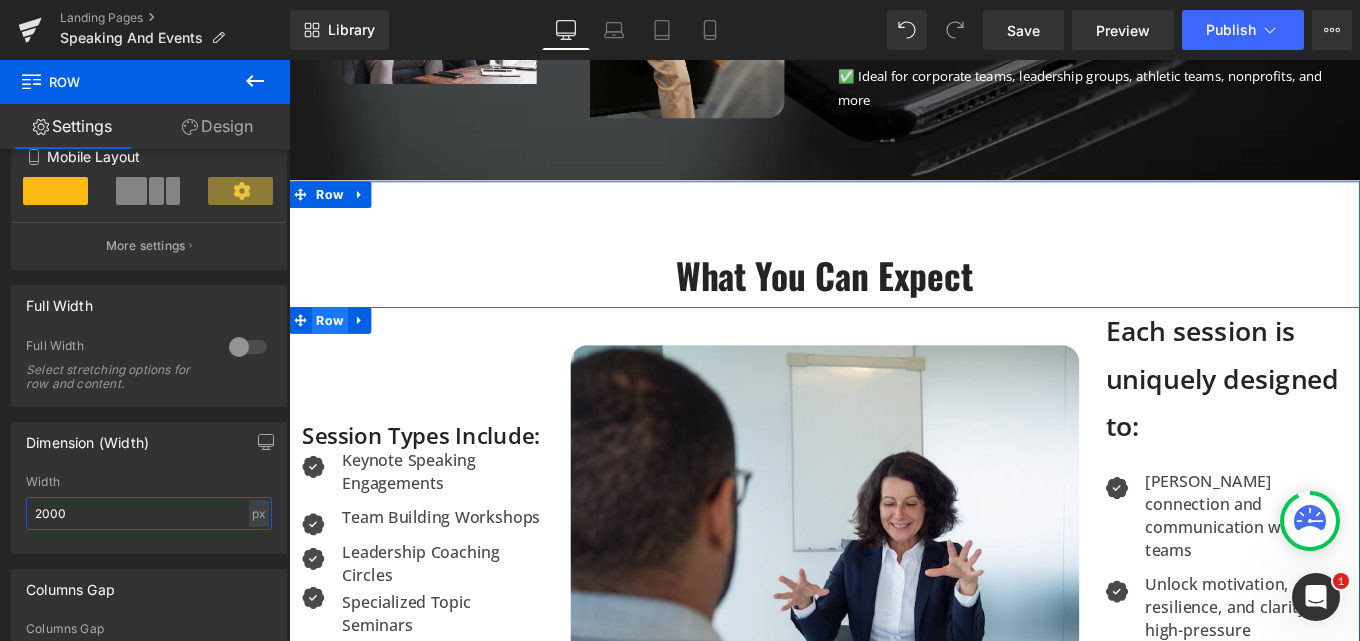 click on "Row" at bounding box center [335, 354] 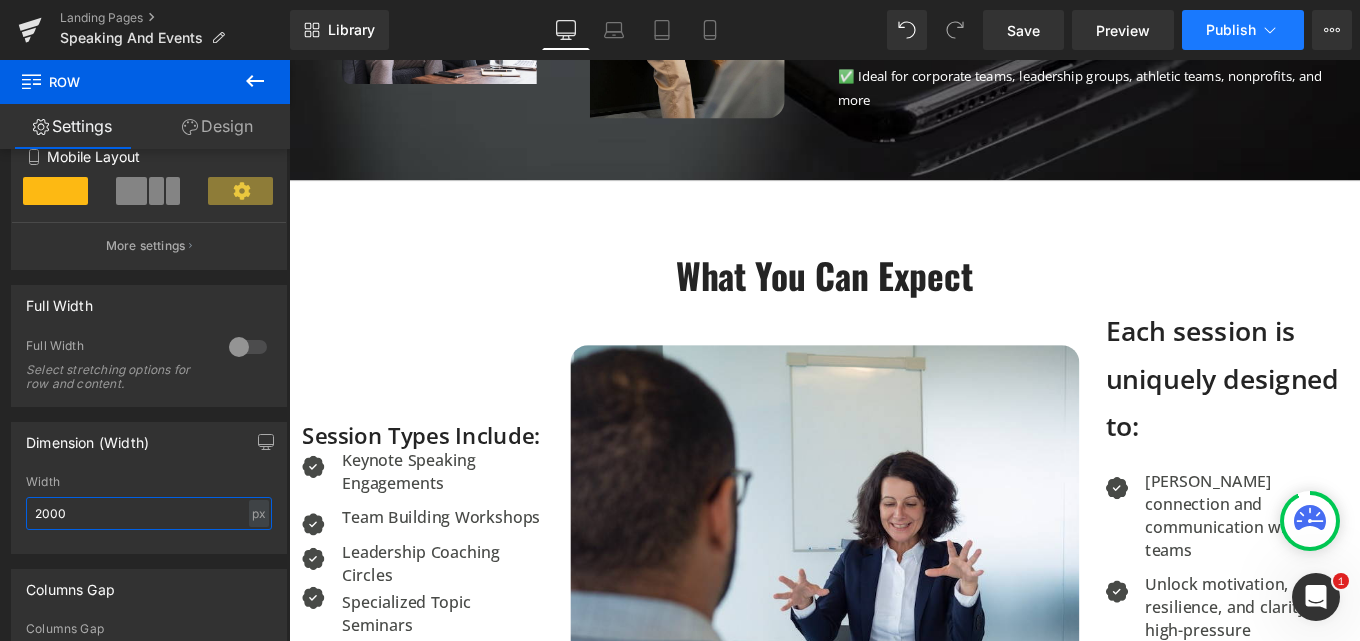 type on "2000" 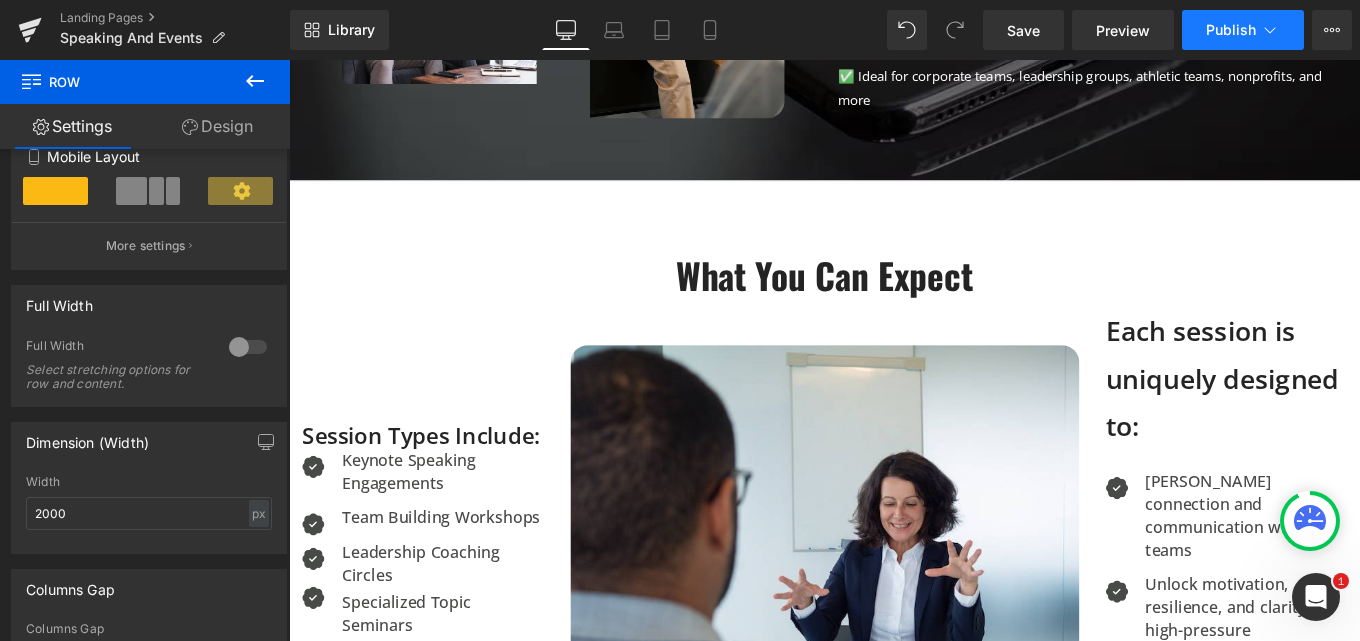click on "Publish" at bounding box center (1243, 30) 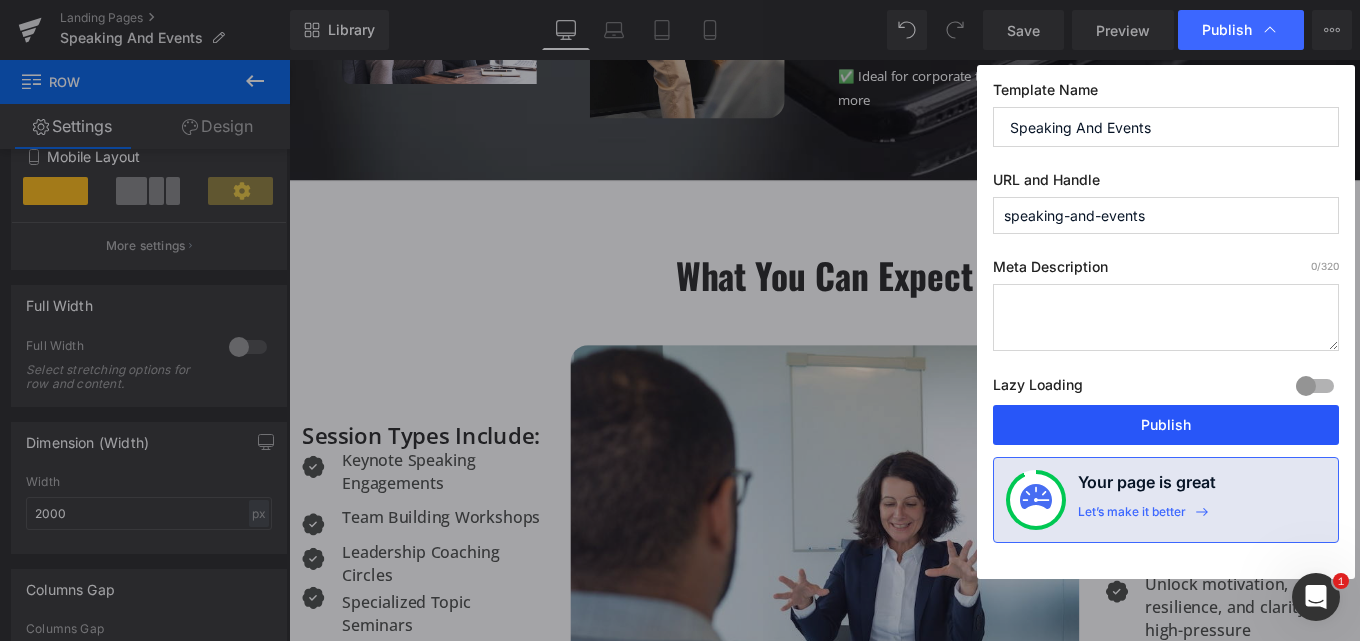 click on "Publish" at bounding box center [1166, 425] 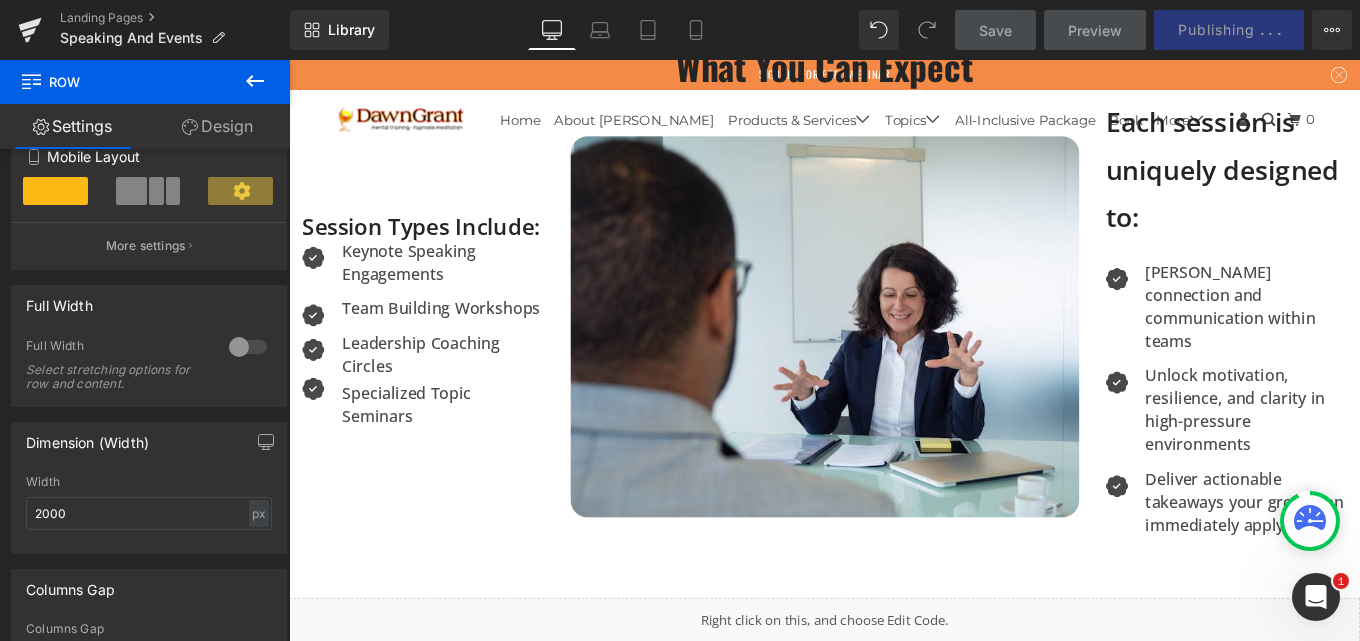 scroll, scrollTop: 1200, scrollLeft: 0, axis: vertical 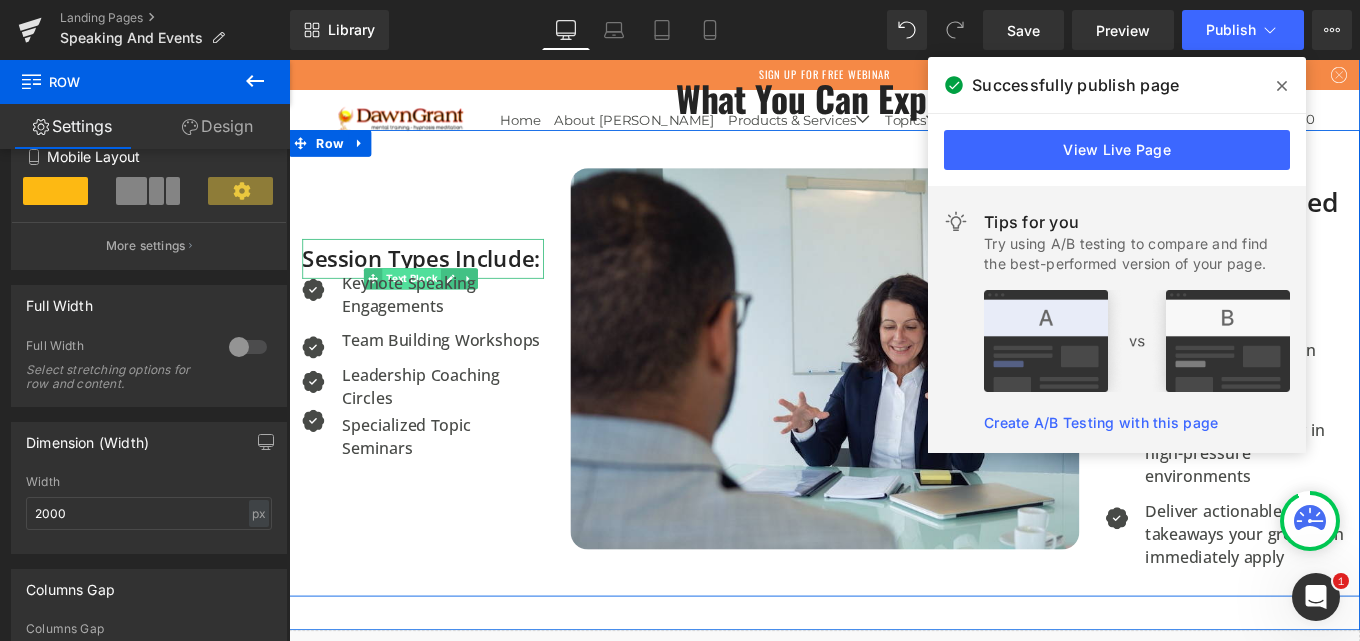 click on "Text Block" at bounding box center (428, 307) 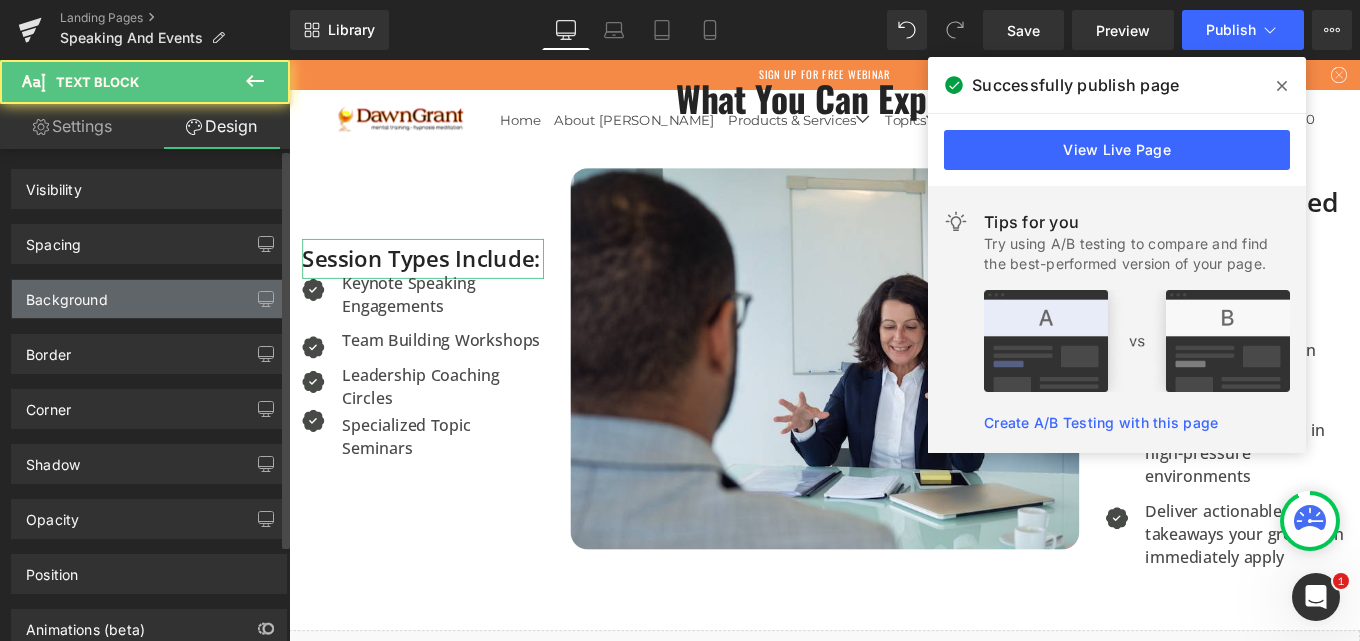 click on "Spacing" at bounding box center (149, 244) 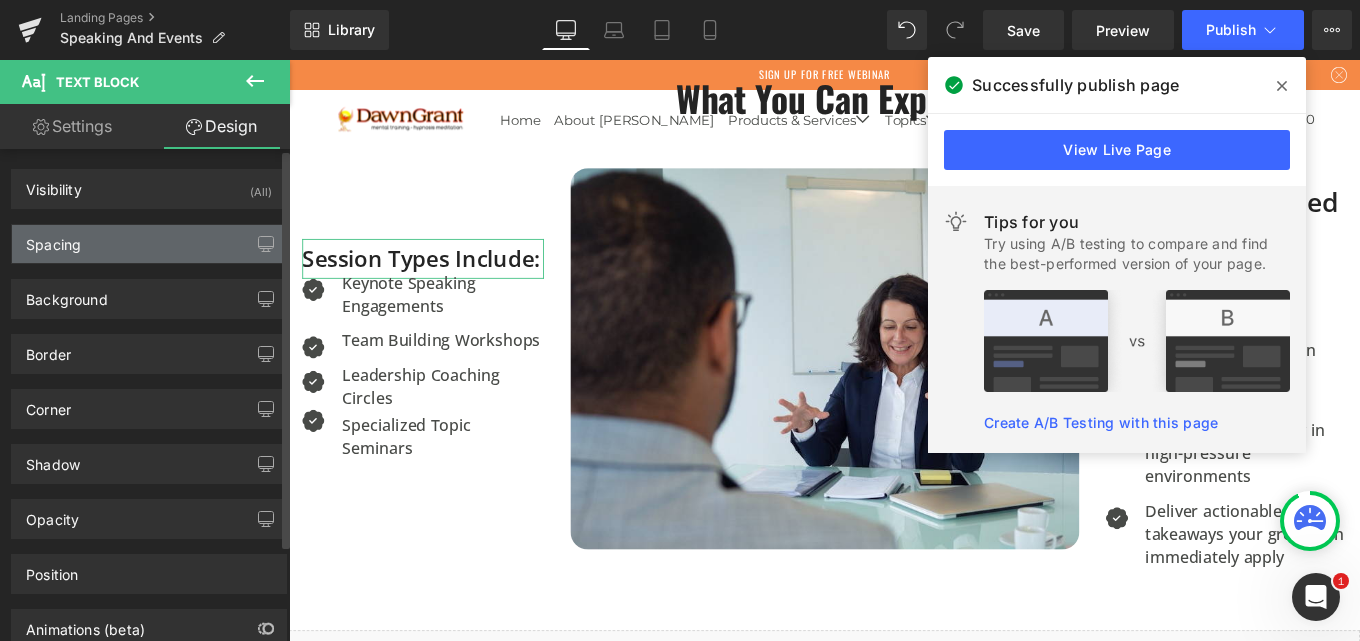 click on "Spacing" at bounding box center (149, 244) 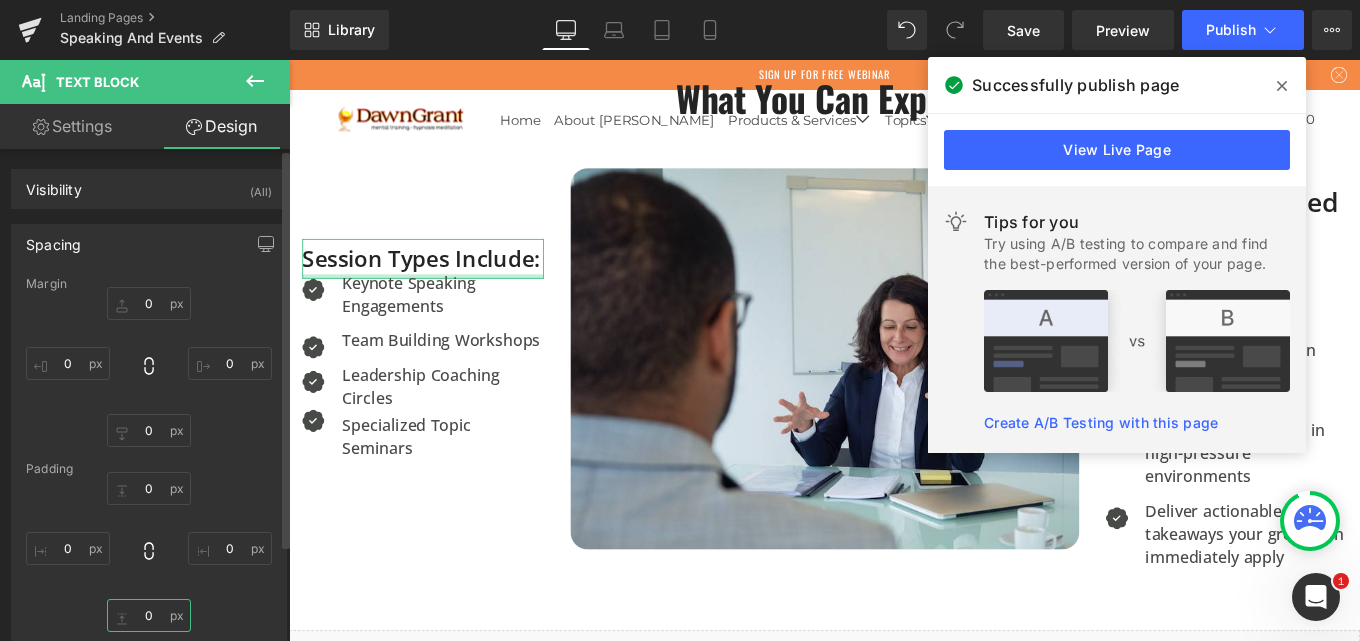 click on "0" at bounding box center [149, 615] 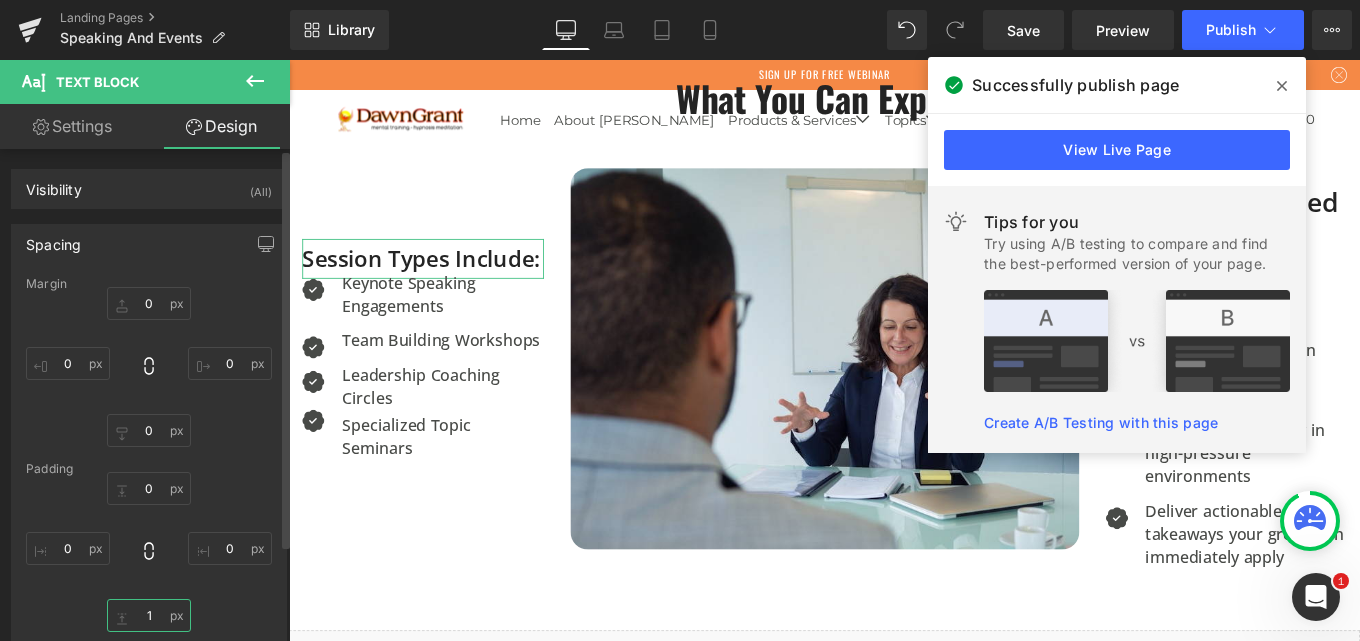 type on "15" 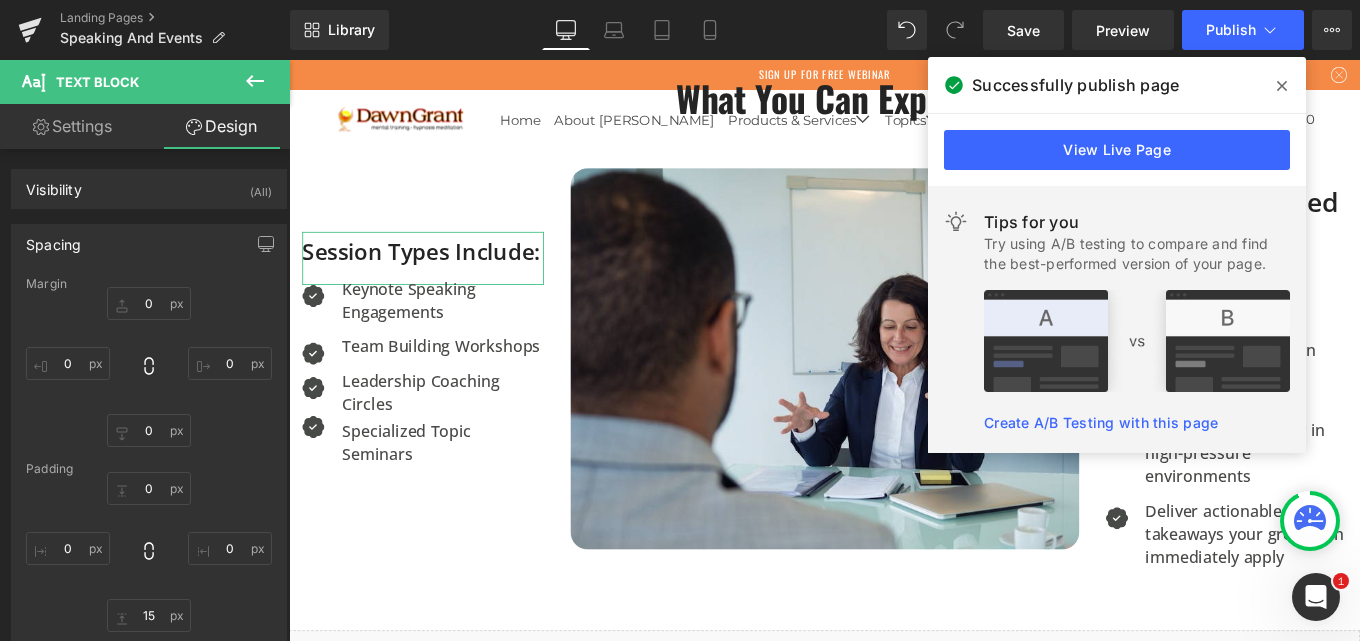 click on "Settings" at bounding box center (72, 126) 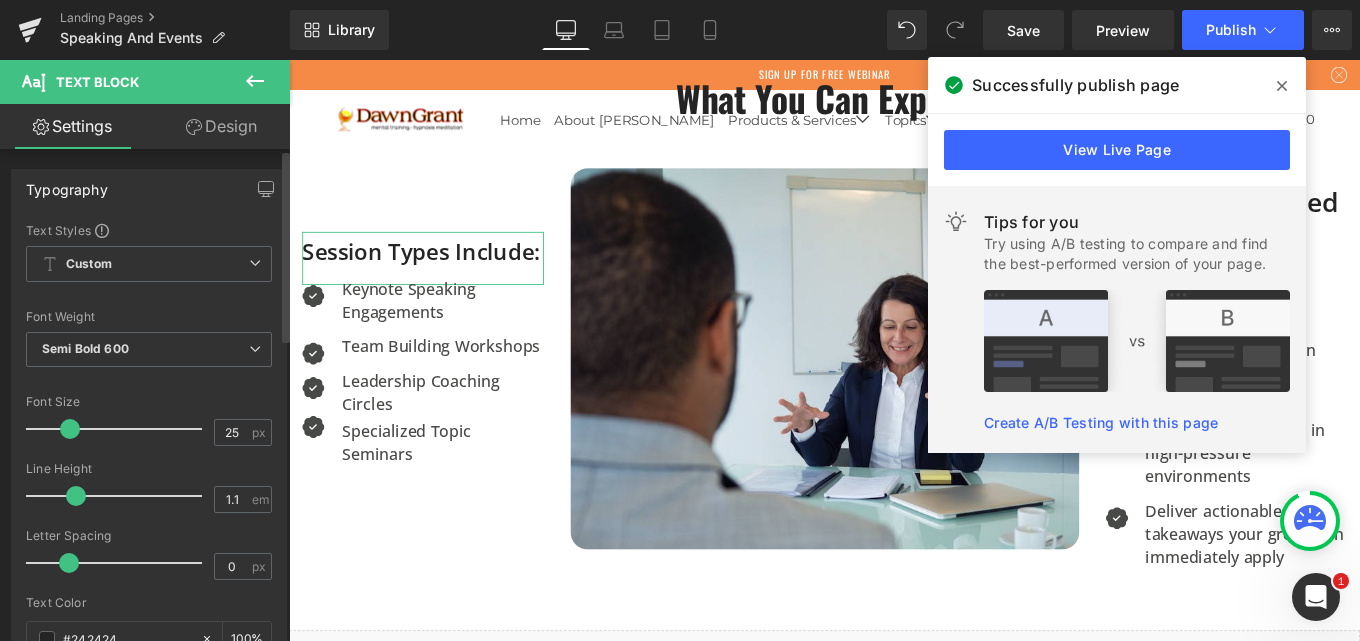 type on "100" 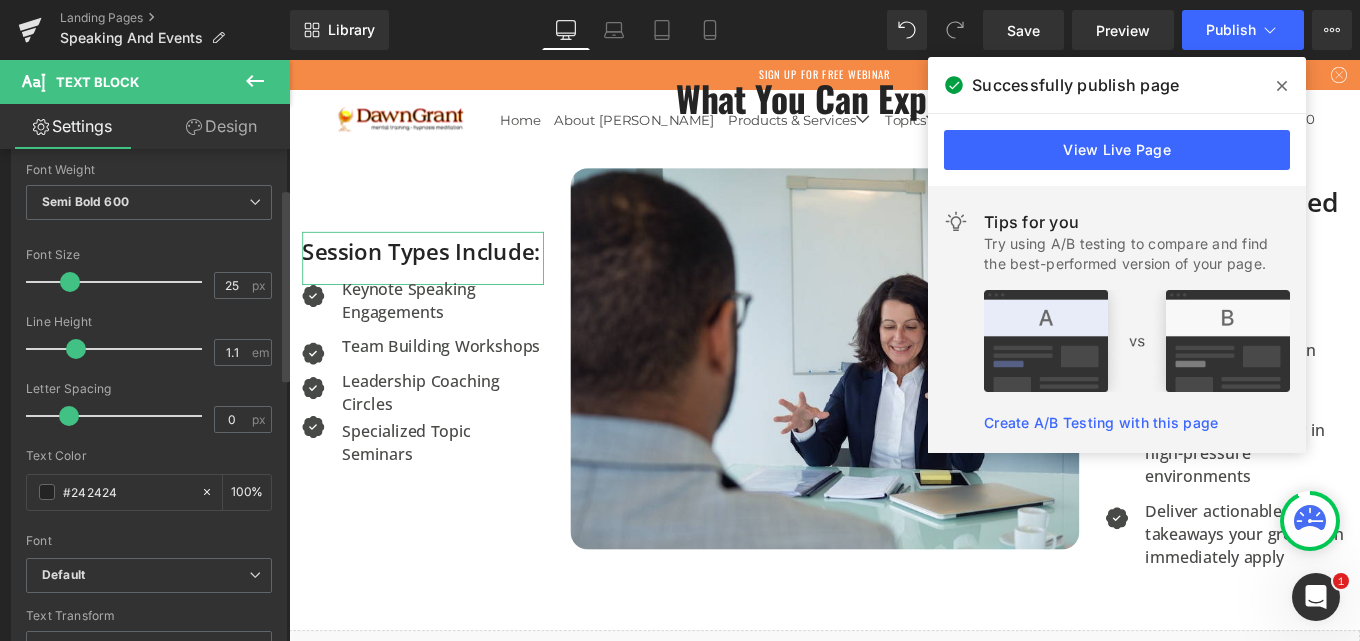 scroll, scrollTop: 100, scrollLeft: 0, axis: vertical 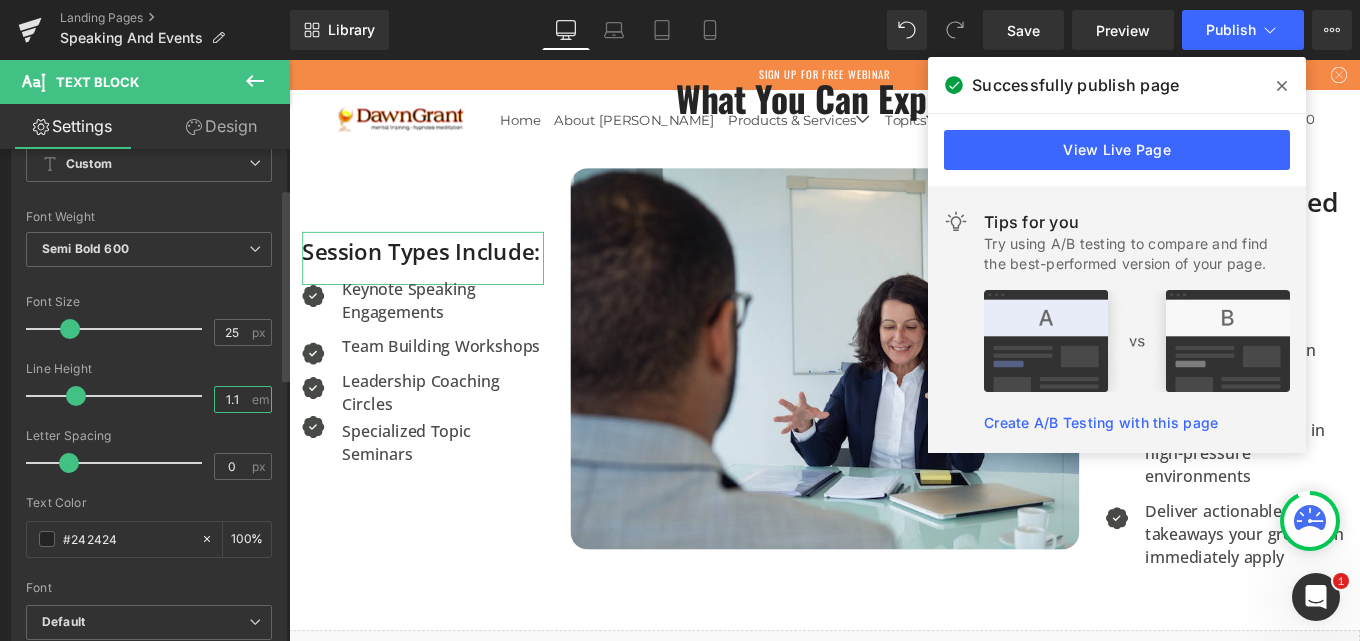 click on "1.1" at bounding box center [232, 399] 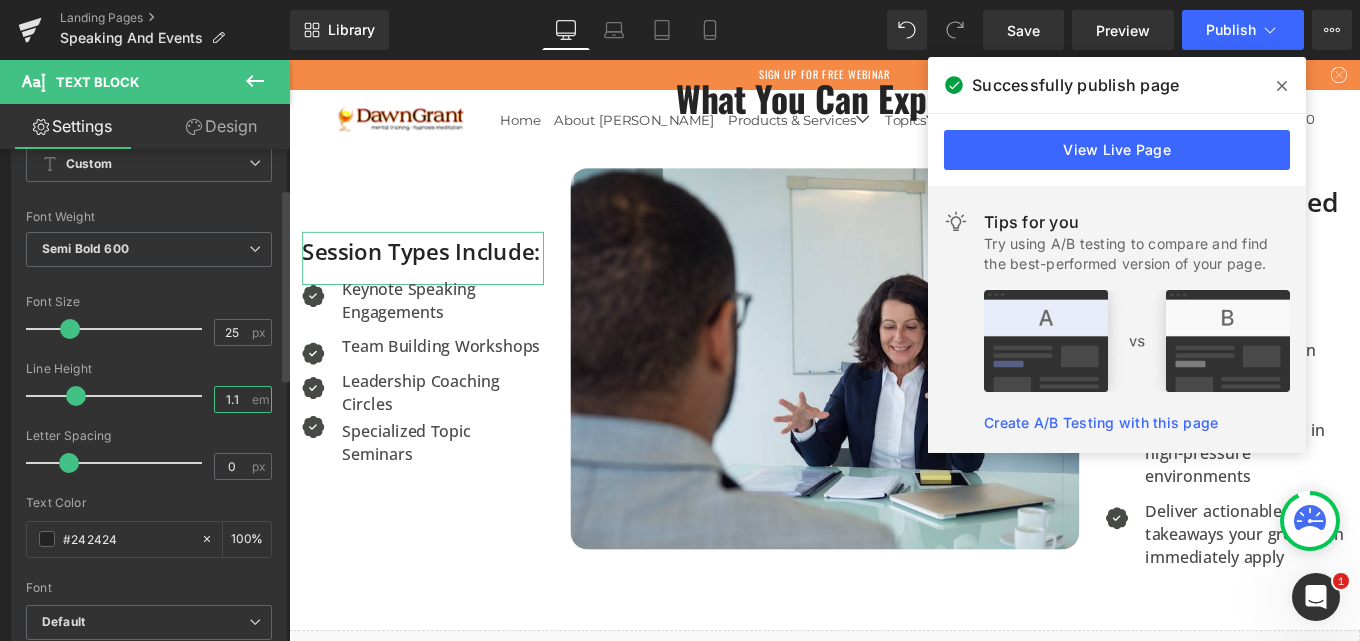 click on "1.1" at bounding box center [232, 399] 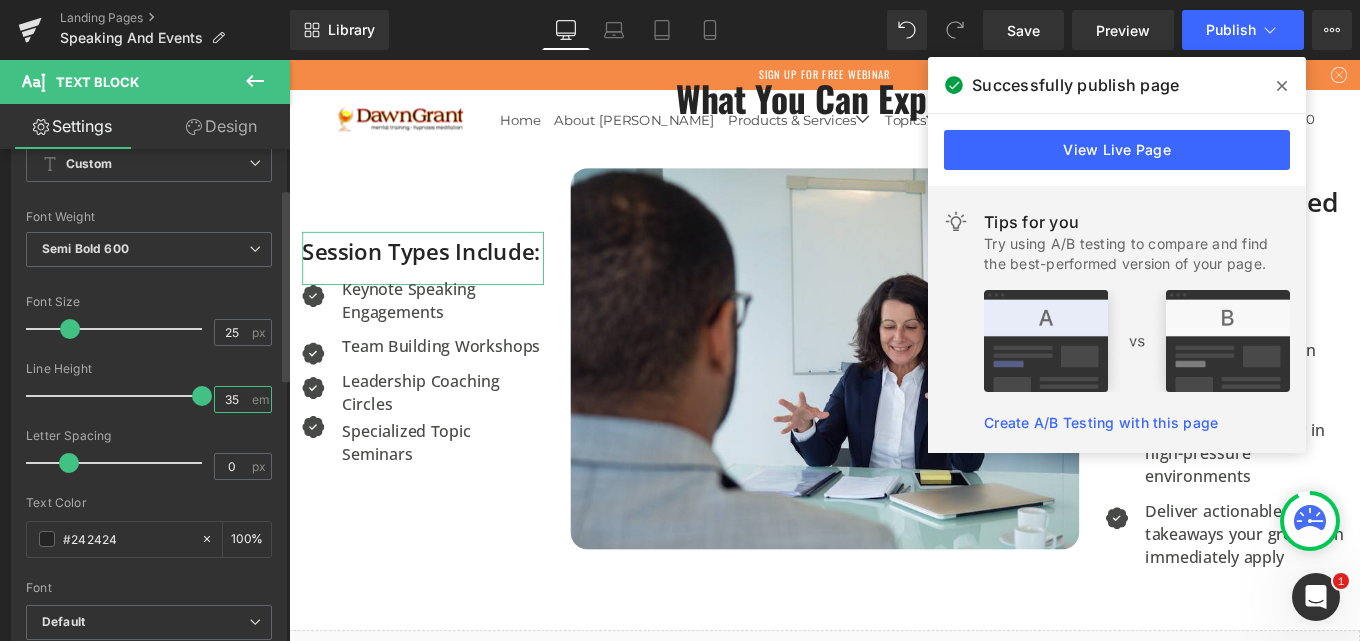 type on "35" 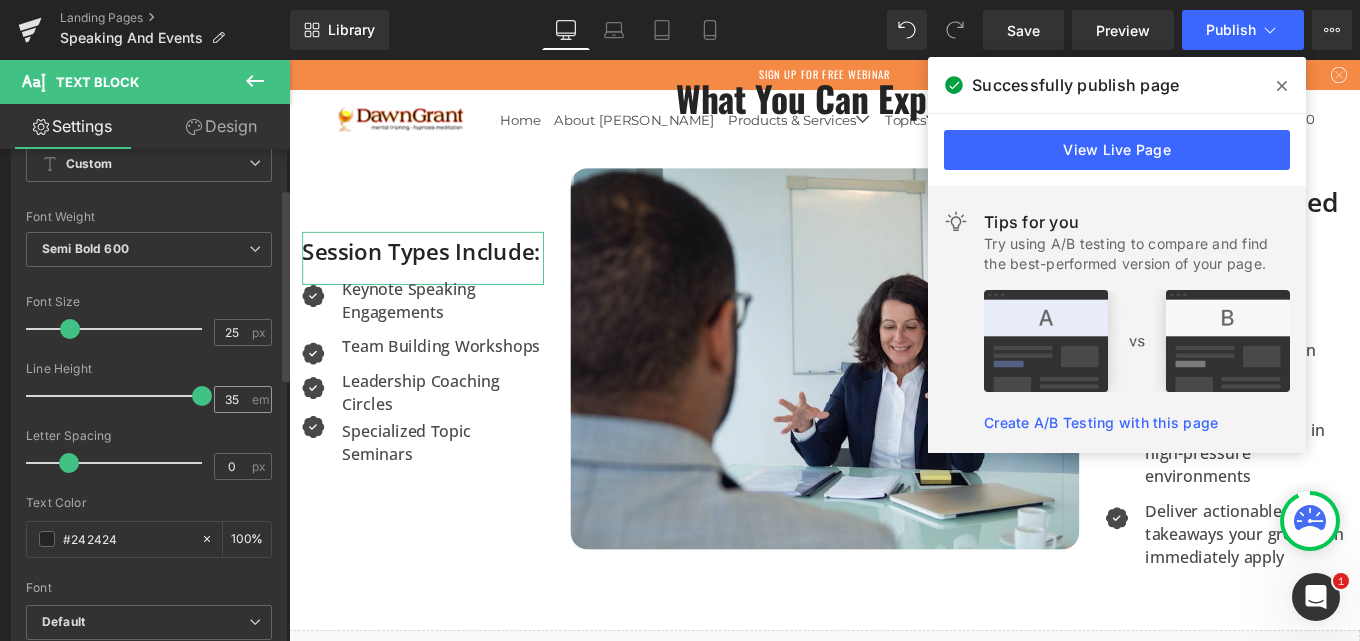 click on "em" at bounding box center (260, 399) 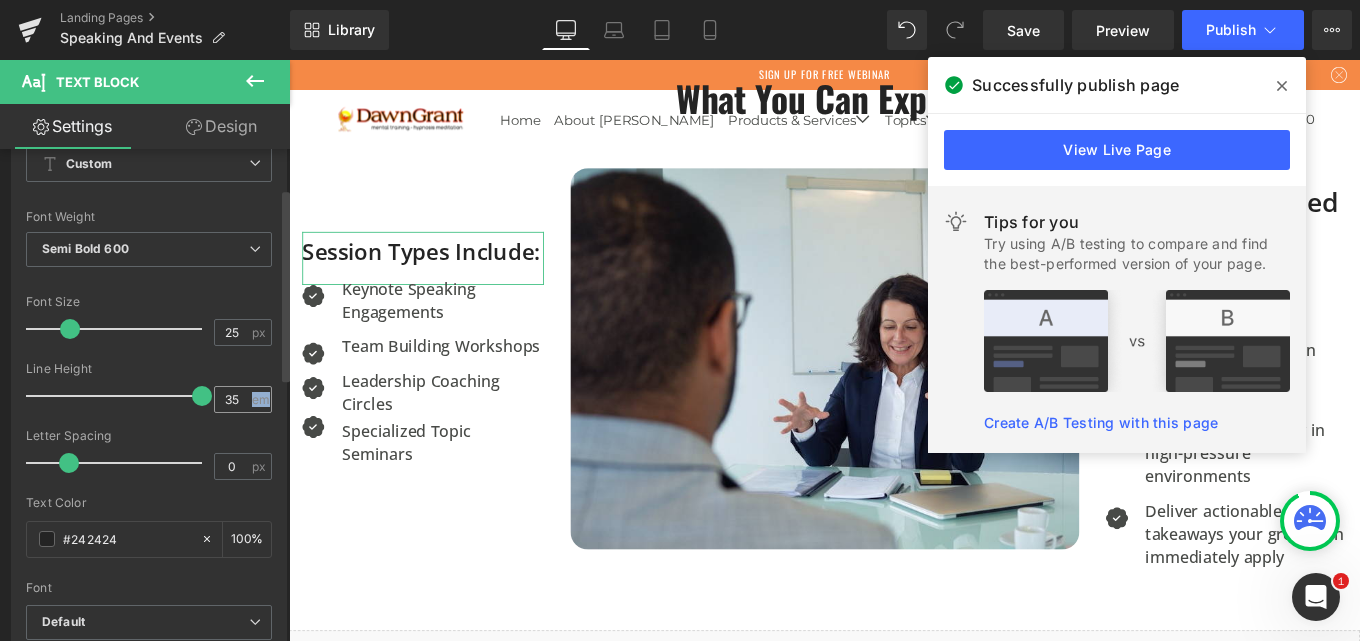 click on "em" at bounding box center [260, 399] 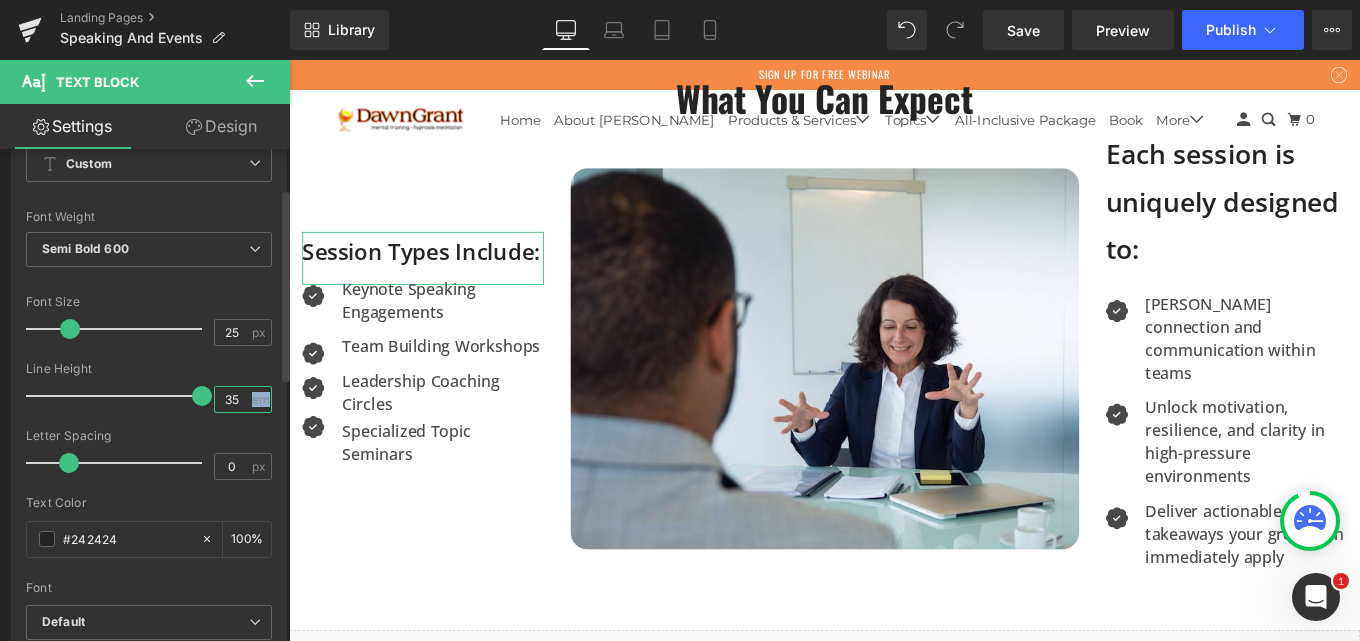 click on "35" at bounding box center [232, 399] 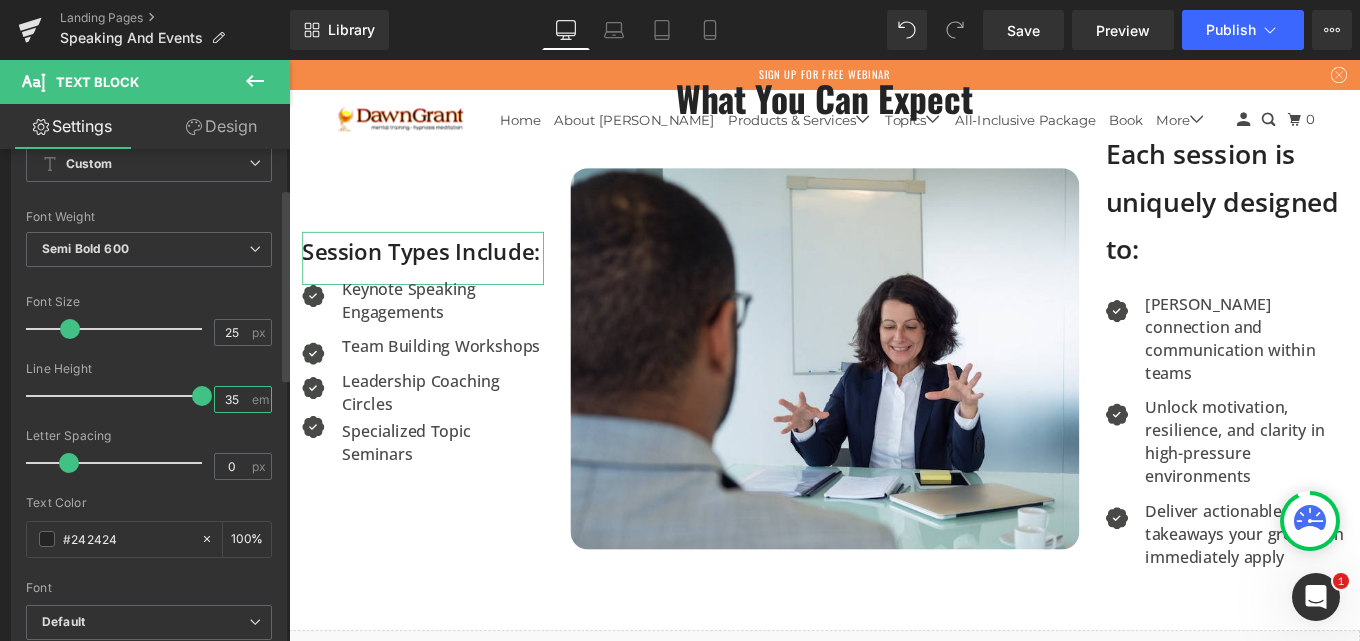 click on "35" at bounding box center (232, 399) 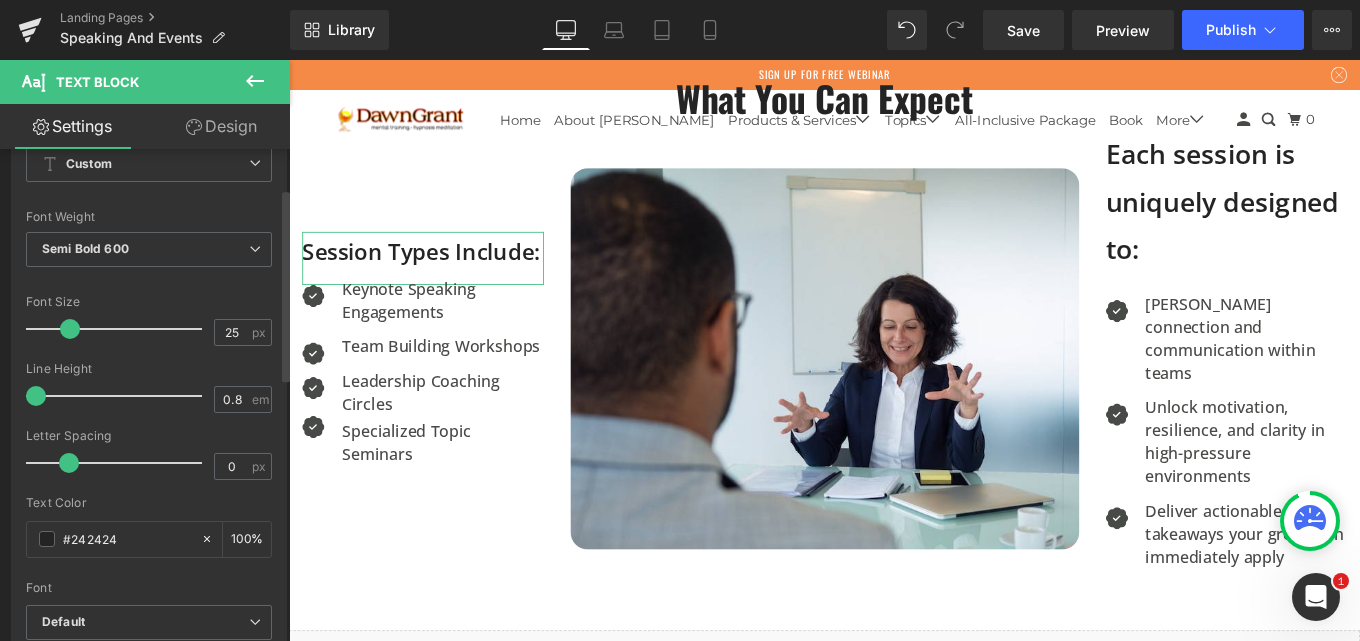 type on "0.5" 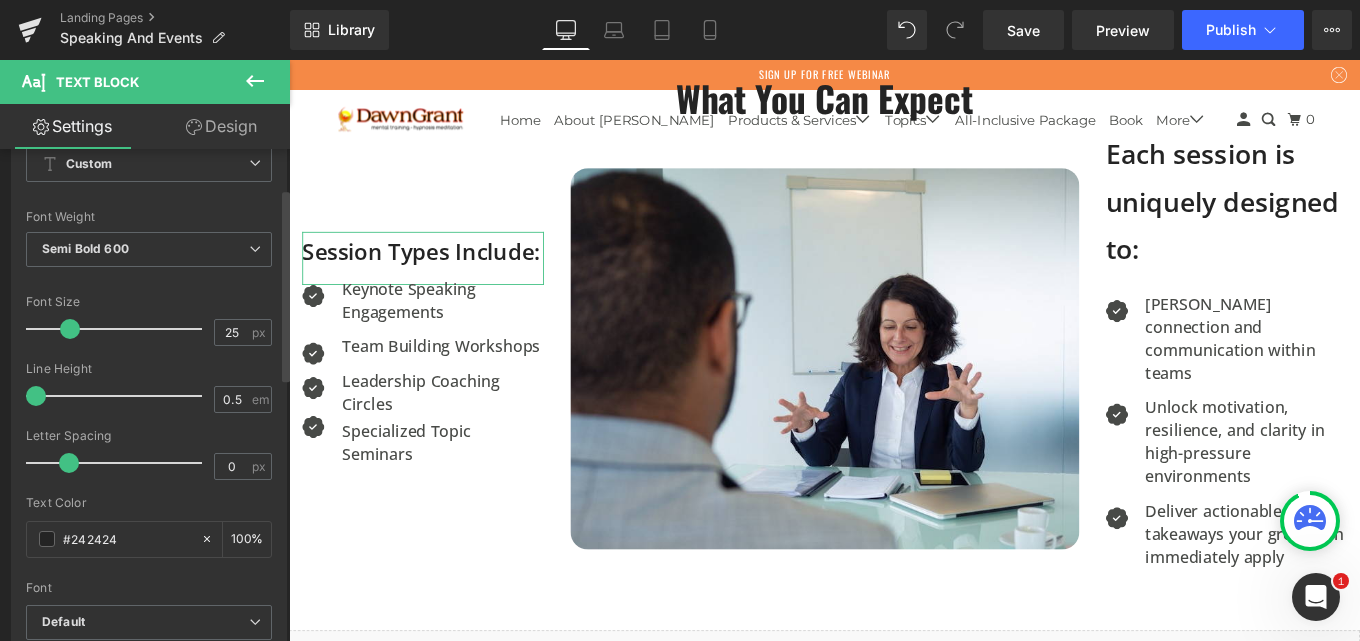 drag, startPoint x: 196, startPoint y: 405, endPoint x: 67, endPoint y: 394, distance: 129.46814 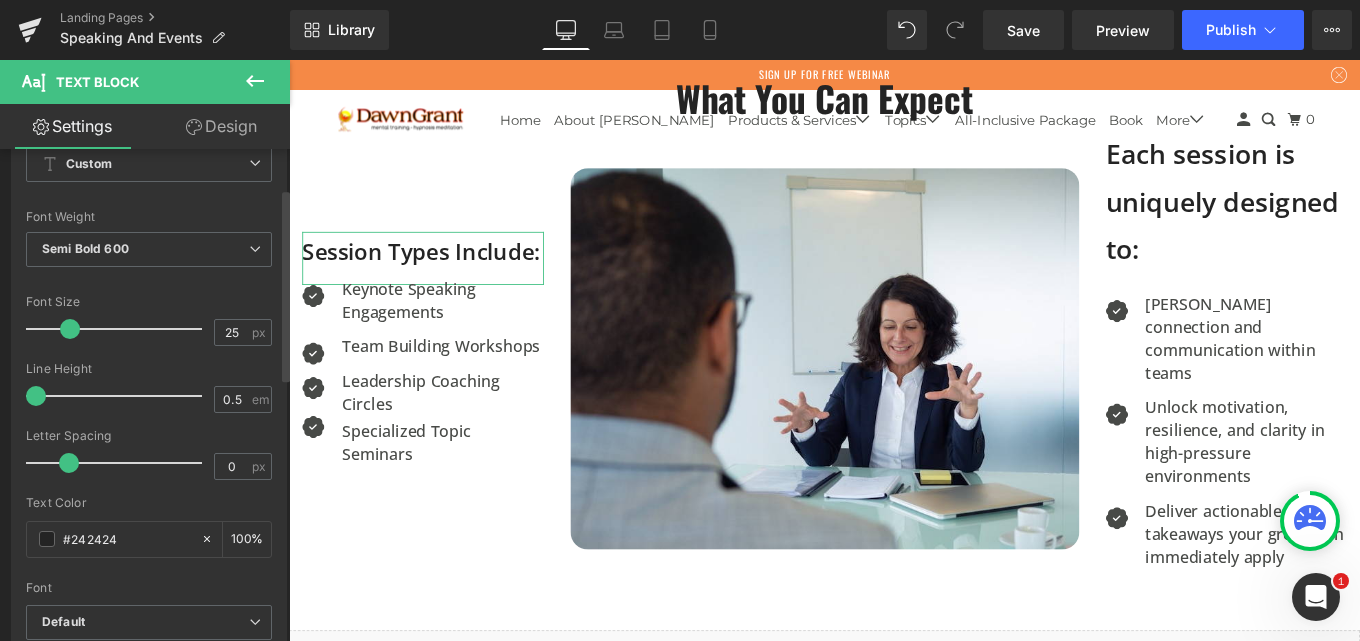 click at bounding box center (119, 396) 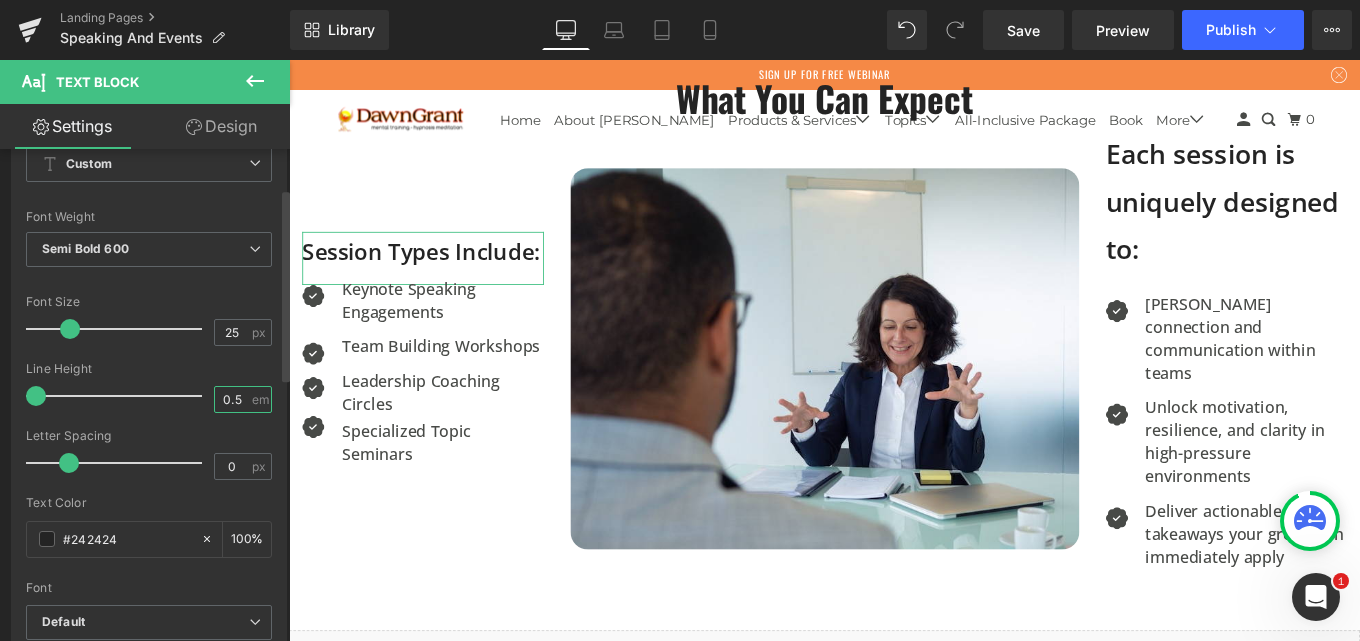 click on "0.5" at bounding box center [232, 399] 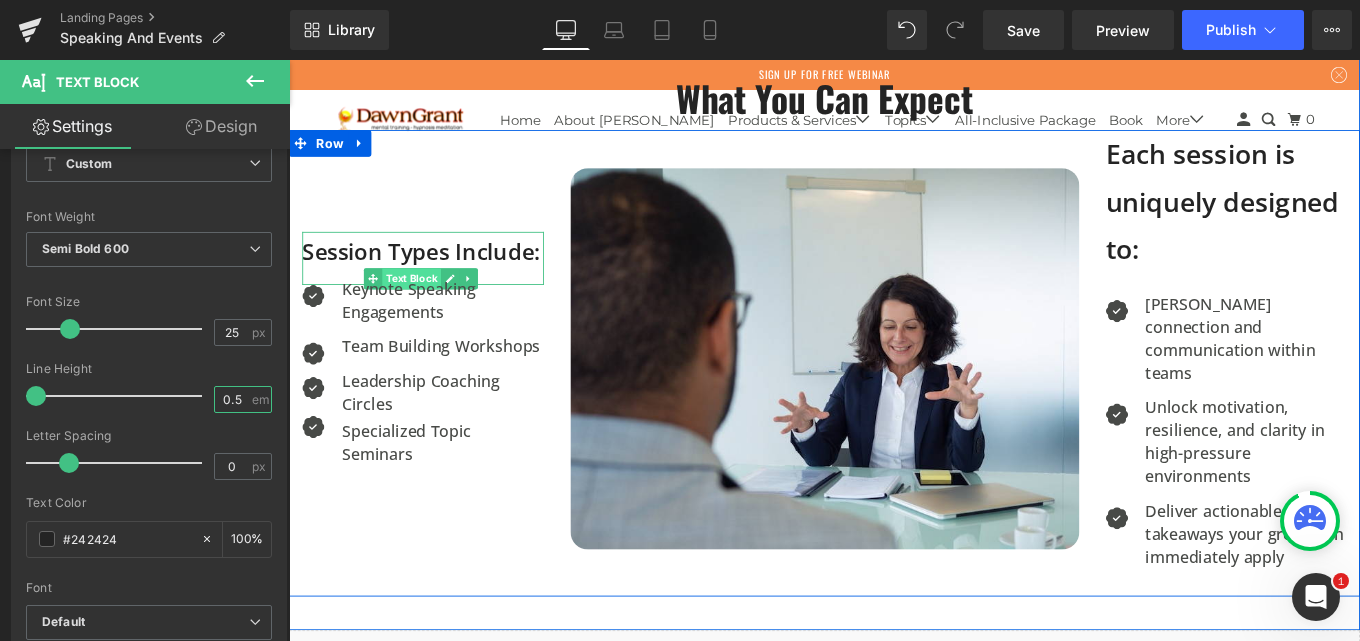 click on "Text Block" at bounding box center [428, 307] 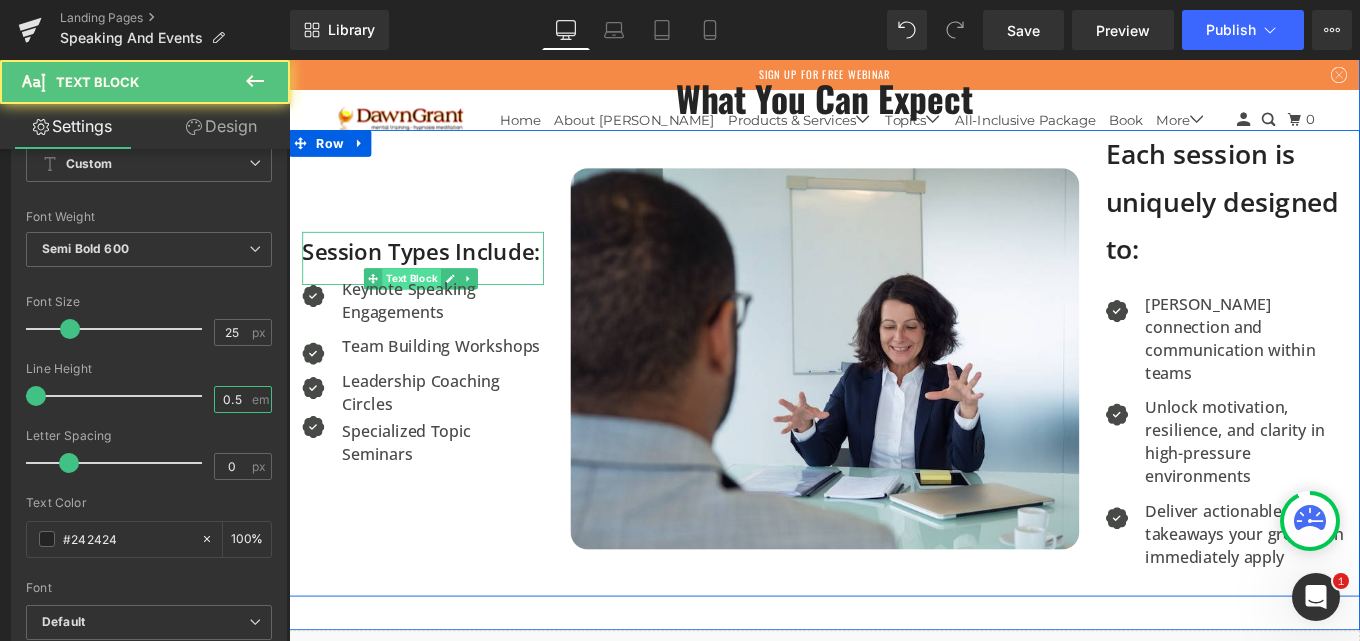 click on "Text Block" at bounding box center (428, 307) 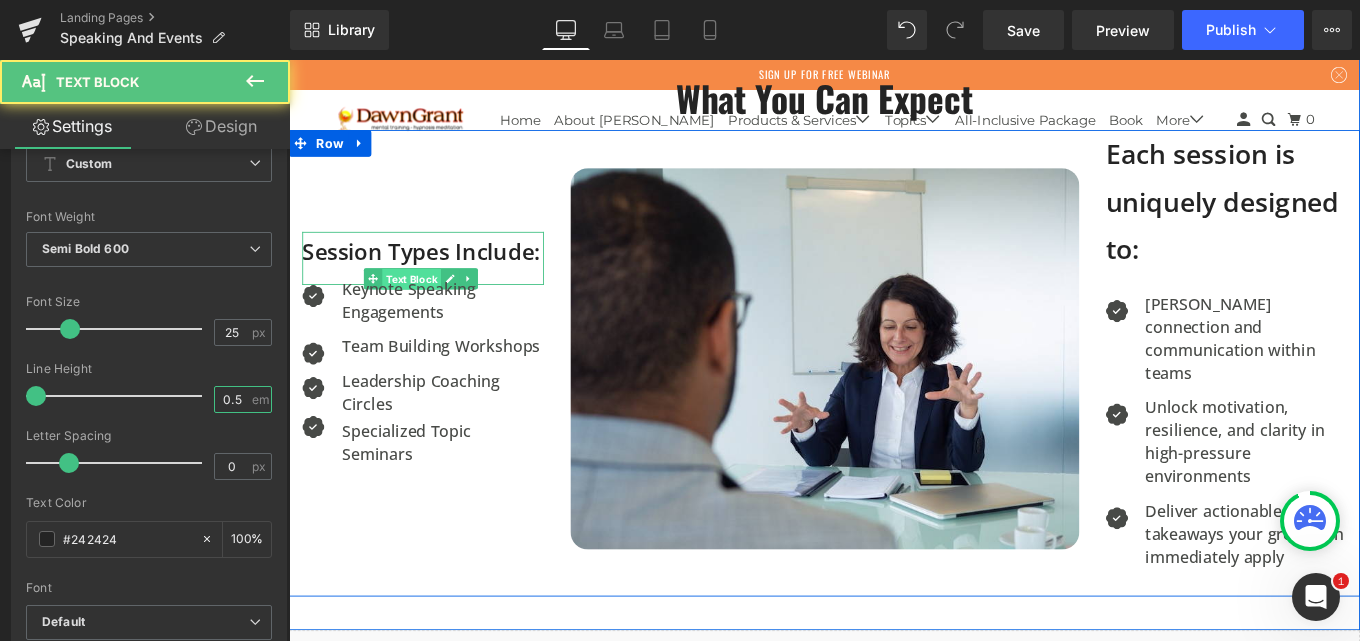 click on "Text Block" at bounding box center [428, 308] 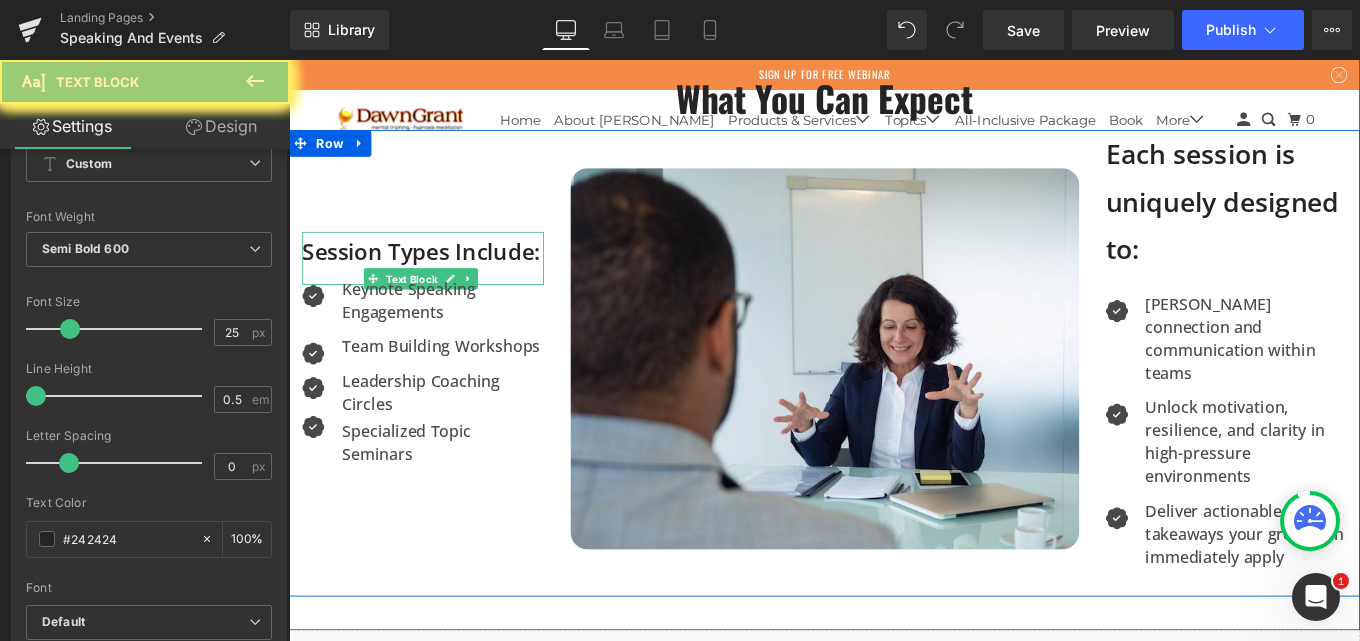 click on "Session Types Include:" at bounding box center [440, 276] 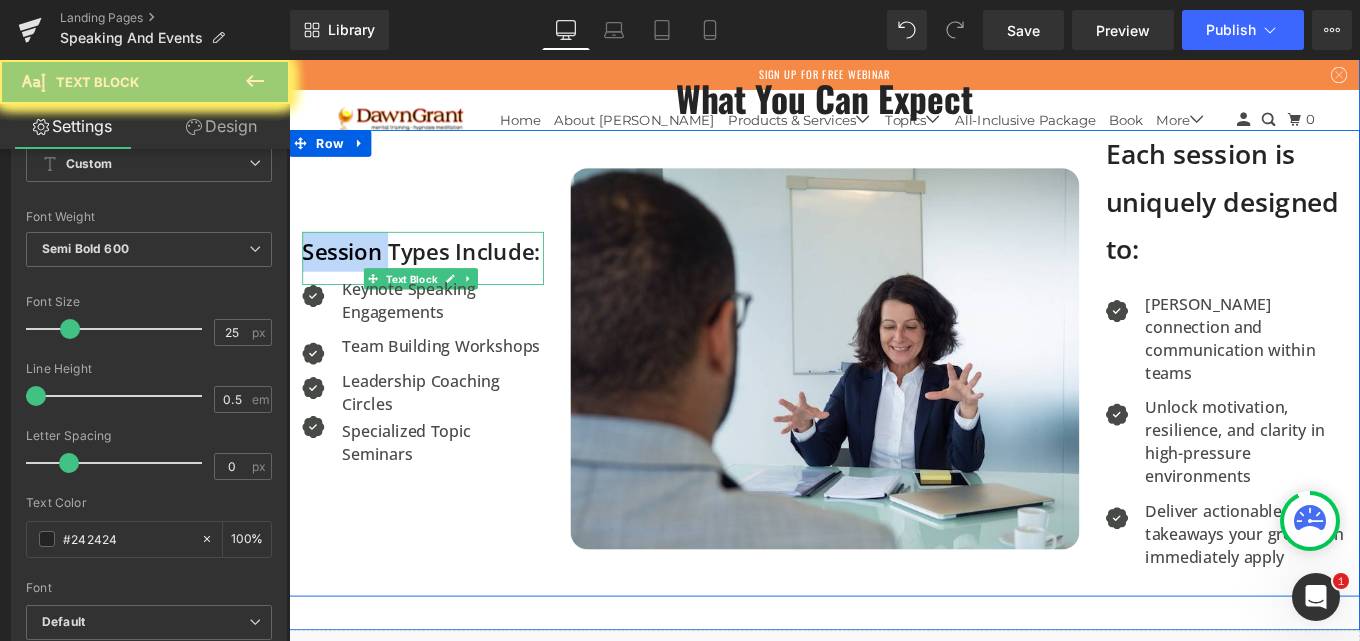 click on "Session Types Include:" at bounding box center [440, 276] 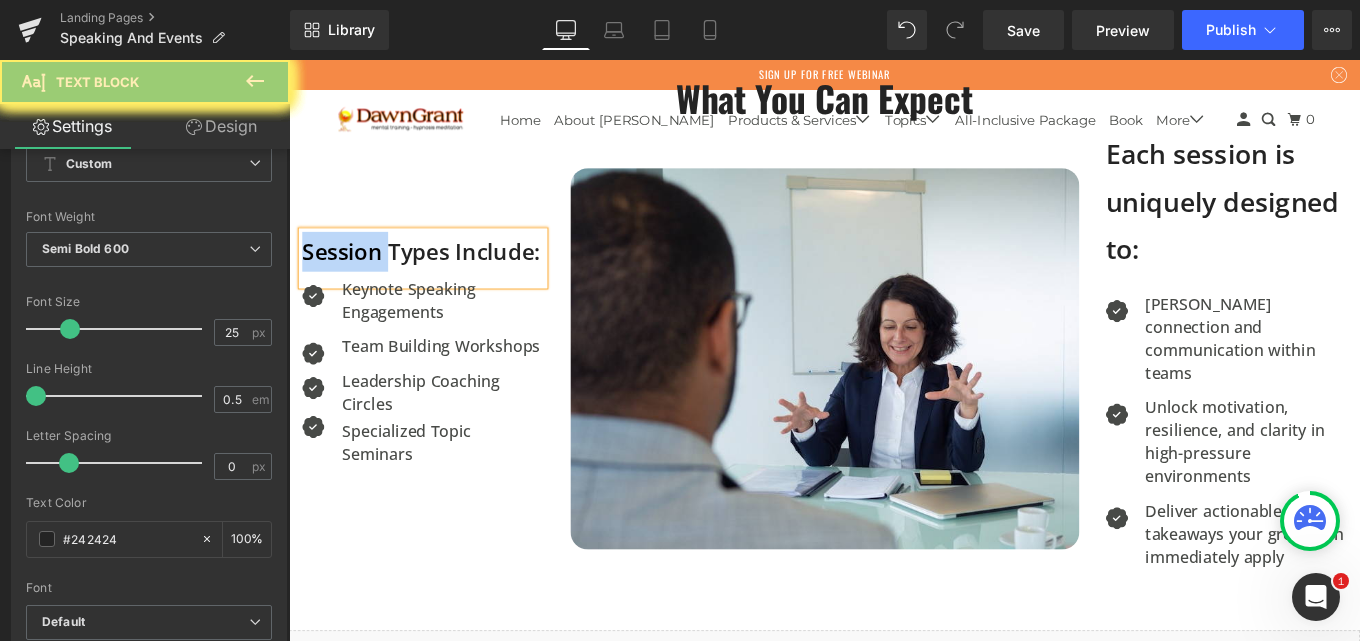 click on "Session Types Include:" at bounding box center (440, 276) 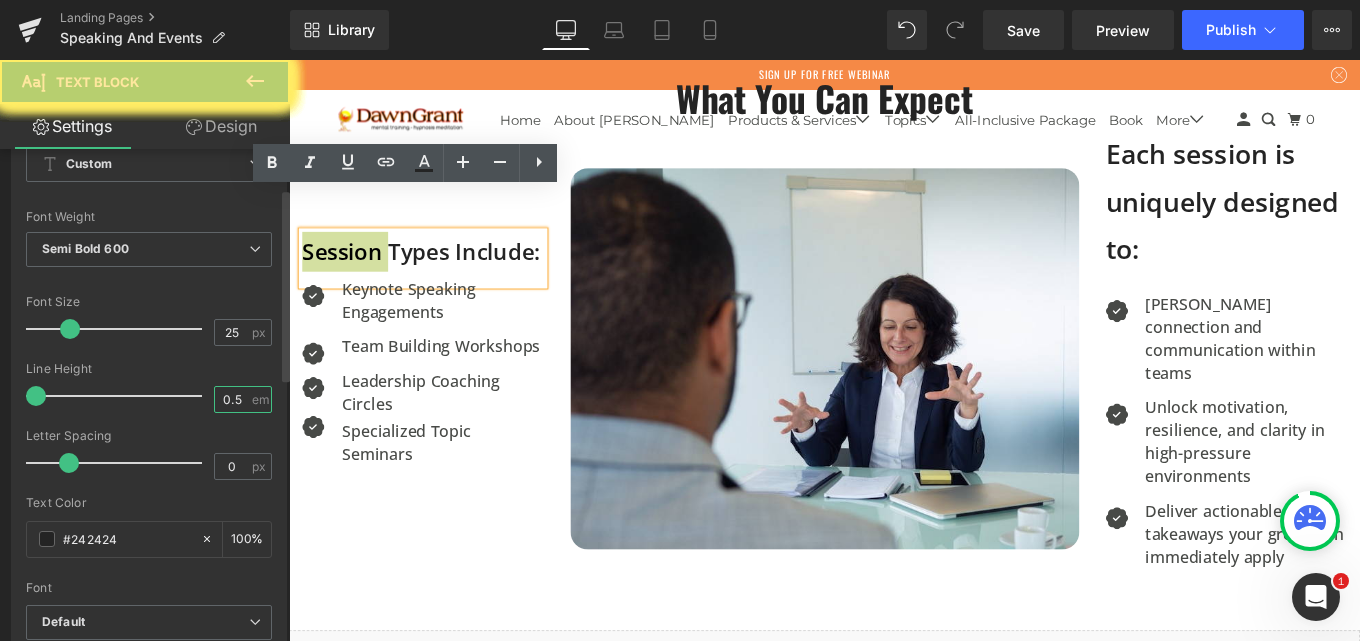 click on "0.5" at bounding box center (232, 399) 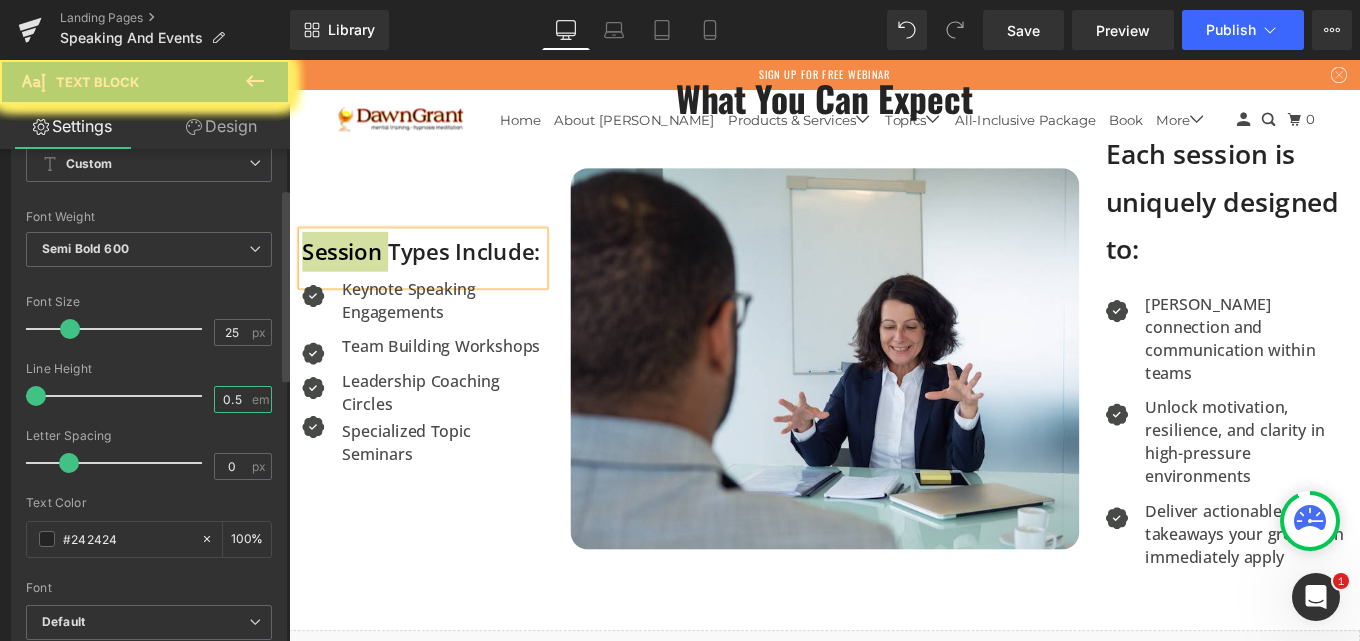 click on "0.5" at bounding box center (232, 399) 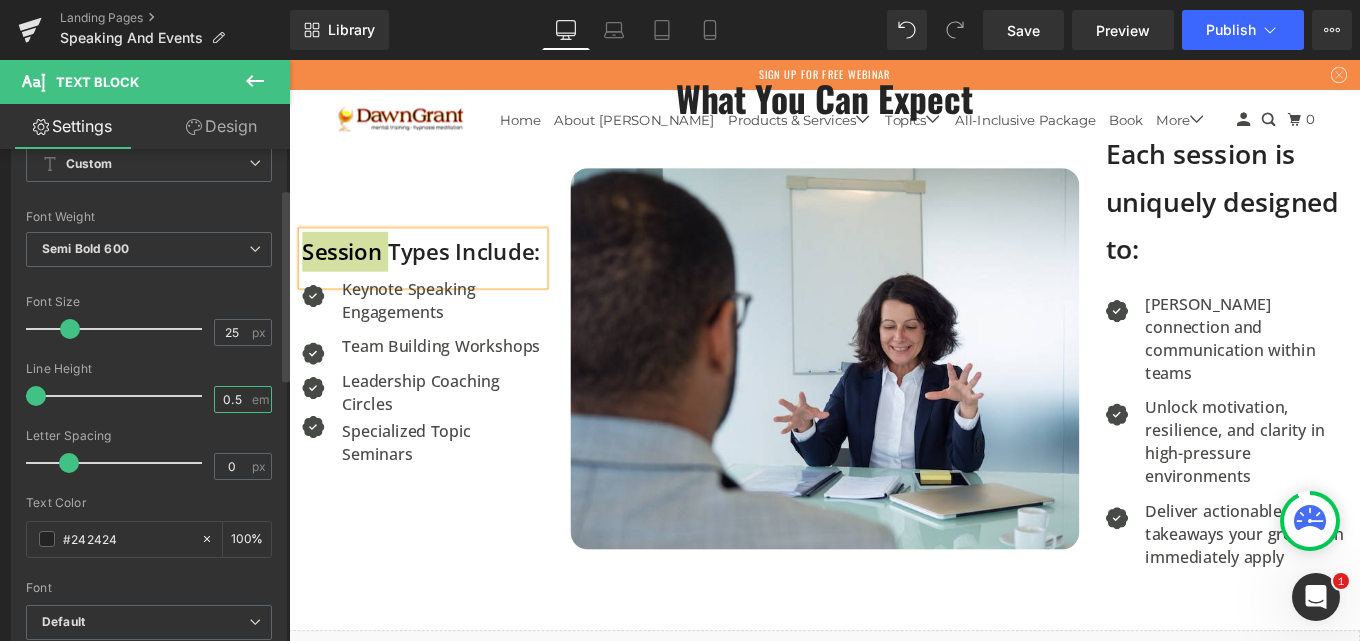 click on "0.5" at bounding box center (232, 399) 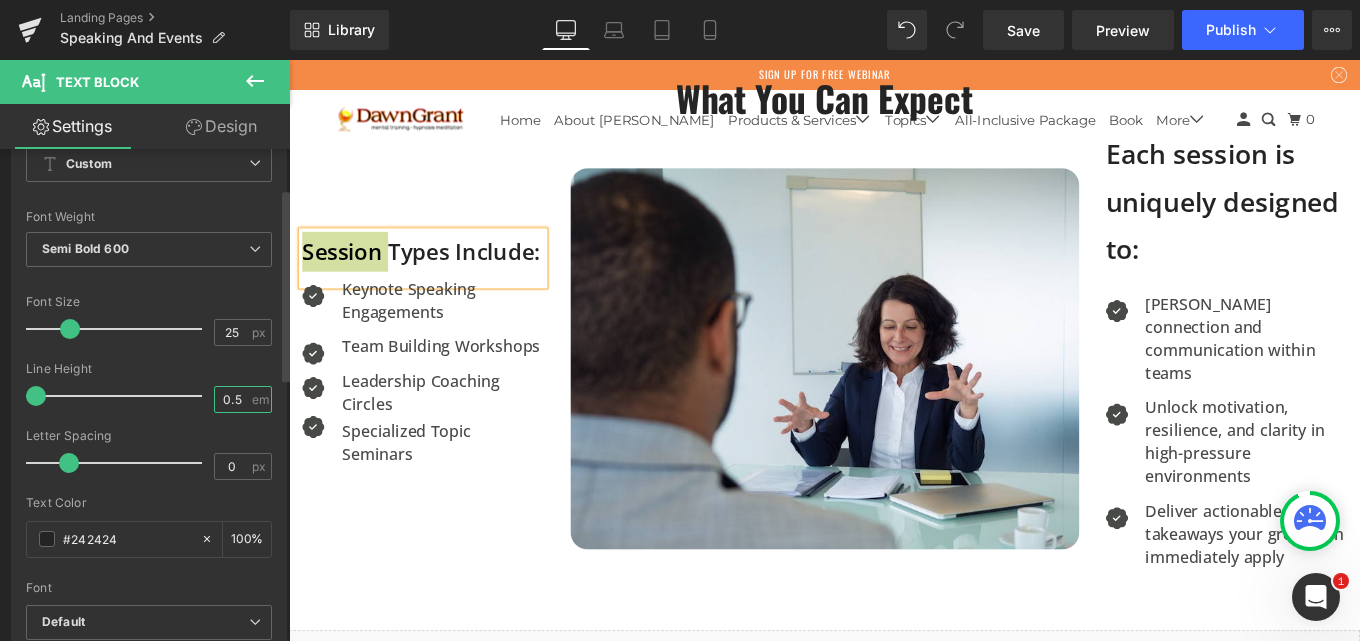 click on "0.5" at bounding box center [232, 399] 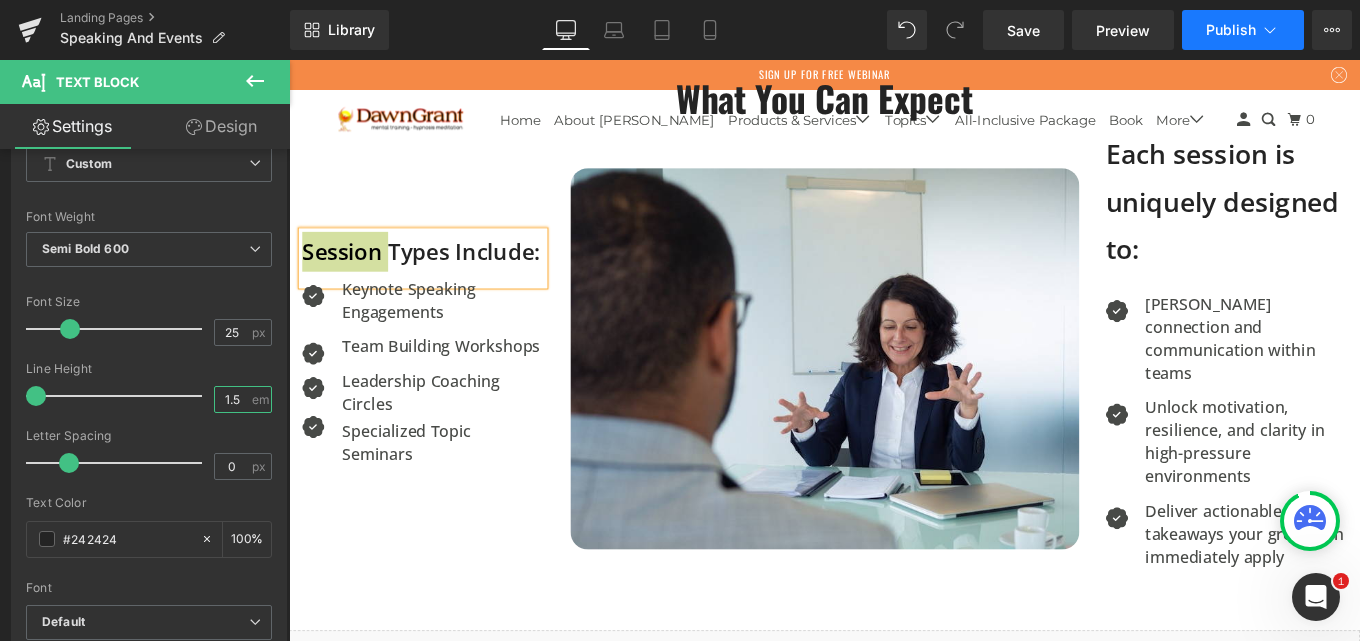 type on "1.5" 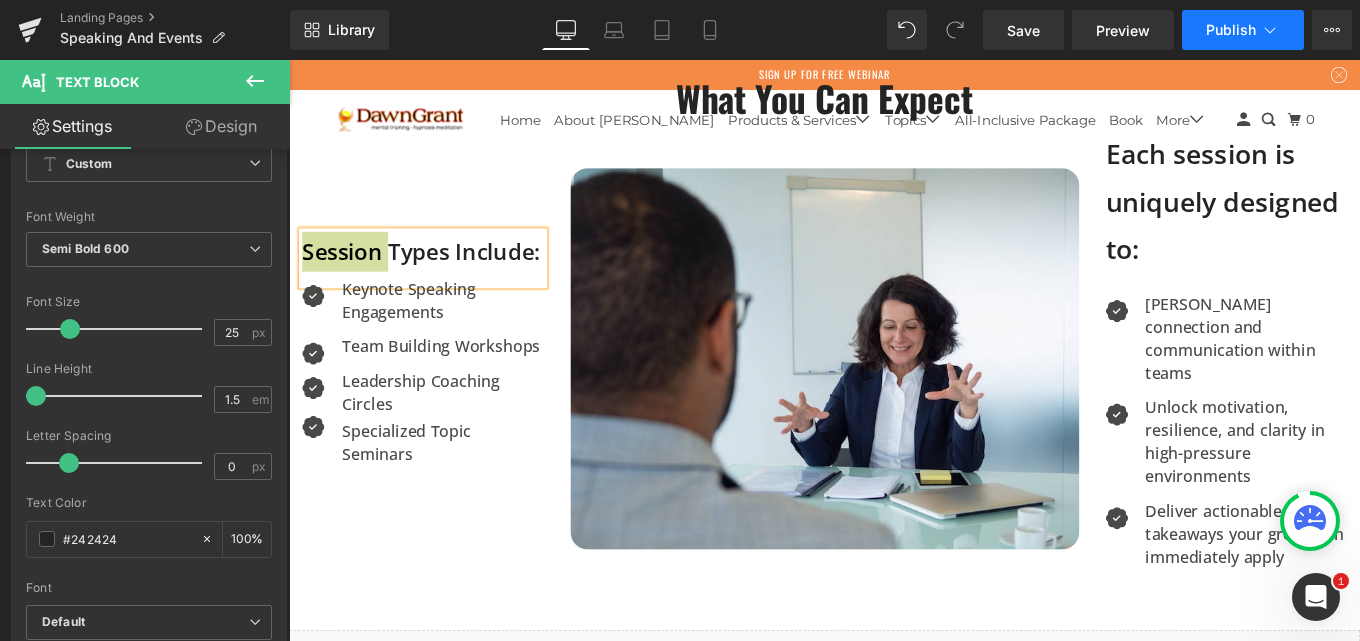 click on "Publish" at bounding box center (1243, 30) 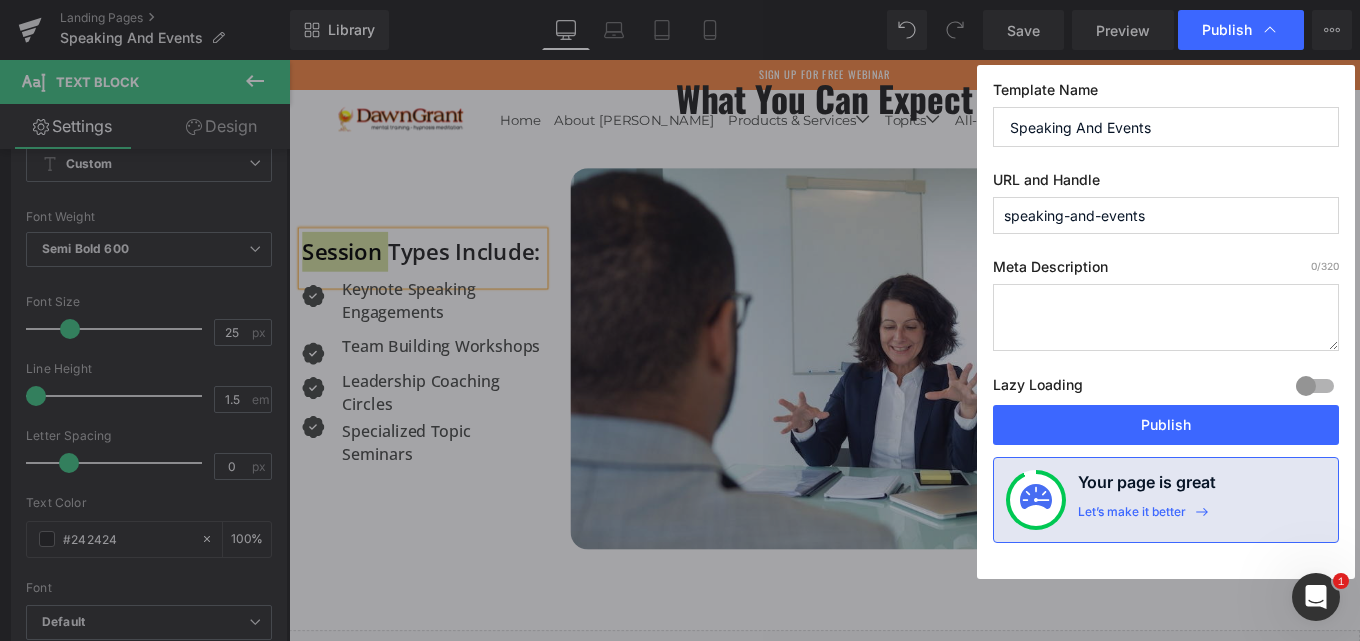 click on "Publish" at bounding box center [1166, 425] 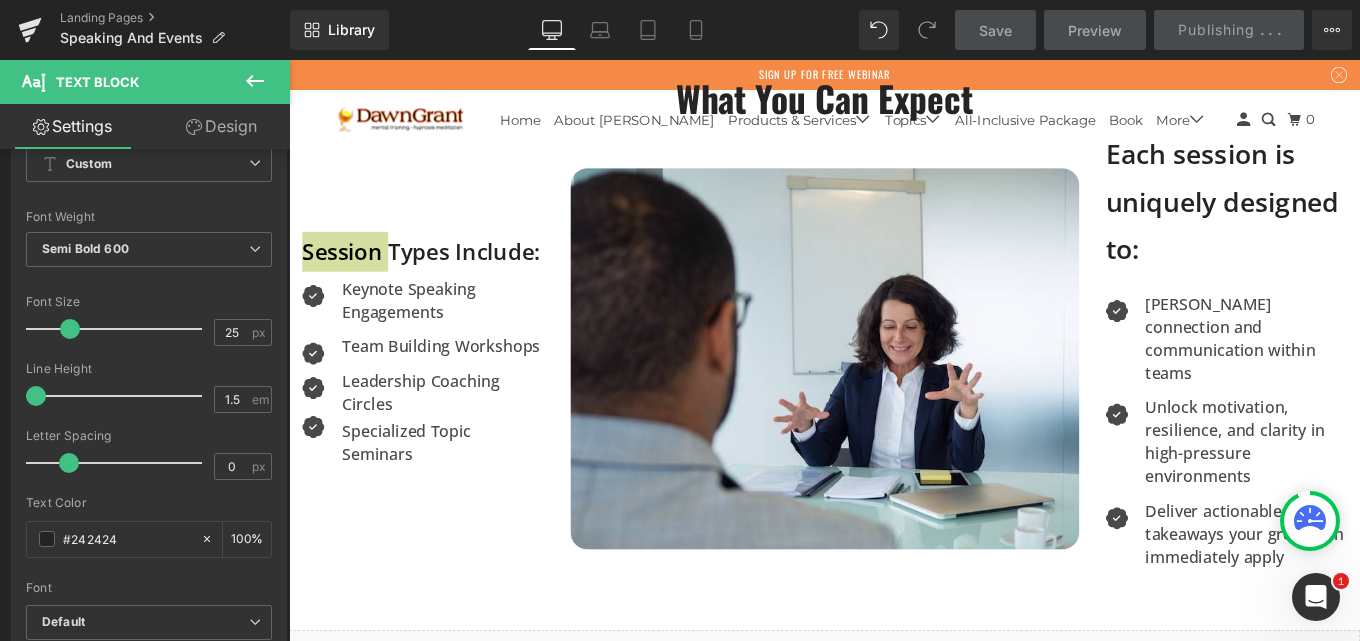 scroll, scrollTop: 0, scrollLeft: 0, axis: both 